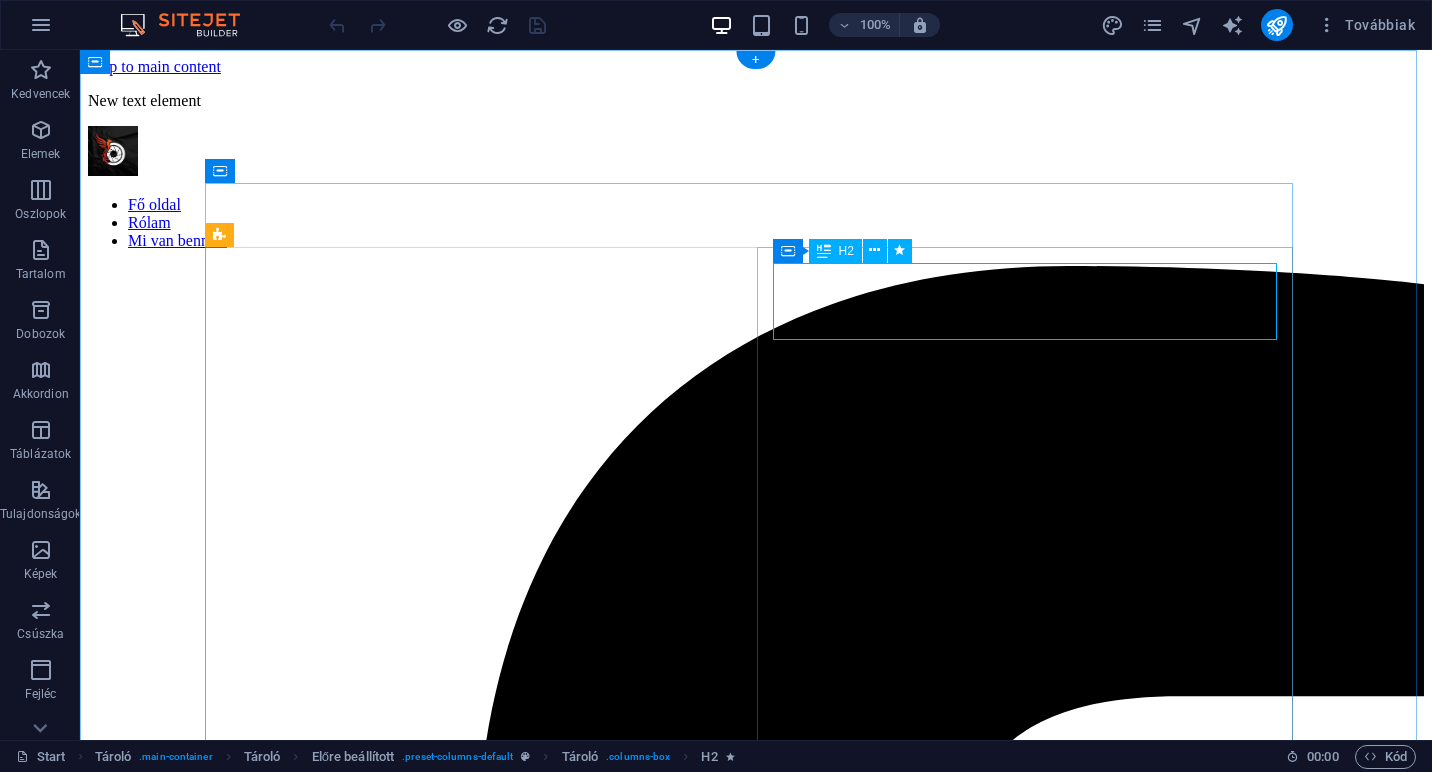 scroll, scrollTop: 0, scrollLeft: 0, axis: both 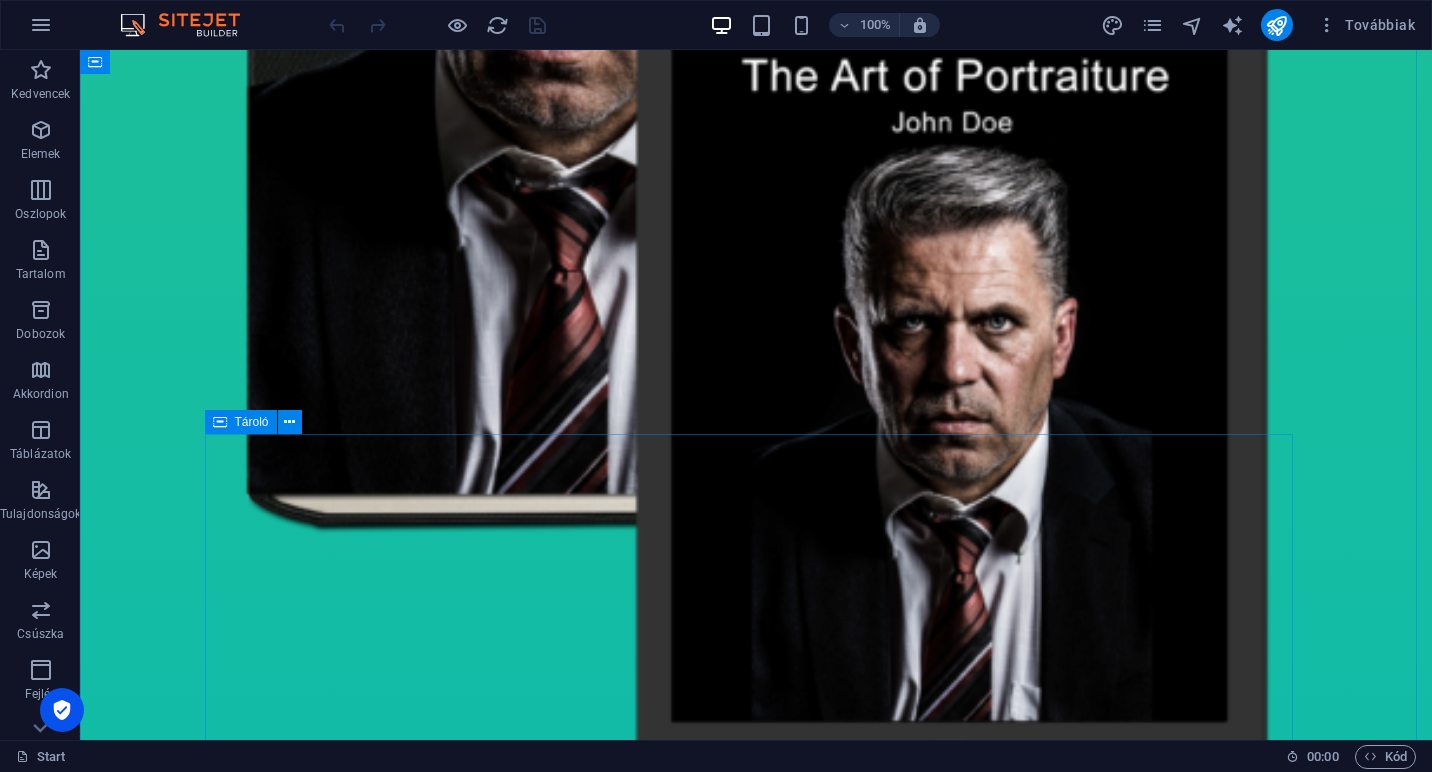 click on "Nixphotos [PERSON_NAME]  [PERSON_NAME] vagyok , portréfotós. Szenvedélyem, hogy megmutassam az emberek valódi arcát és személyiségét képeimen keresztül. Nem hiszek a merev beállításokban – helyette olyan portrékat alkotok, amik természetesek, őszinték és tele vannak élettel. Célom, hogy olyan fotókat kapj, amelyeken igazán önmagad lehetsz, és büszkén használhatod őket vállalkozásodhoz vagy személyes márkádhoz. Örülök, hogy itt vagy – várom, hogy együtt dolgozzunk!" at bounding box center (756, 2568) 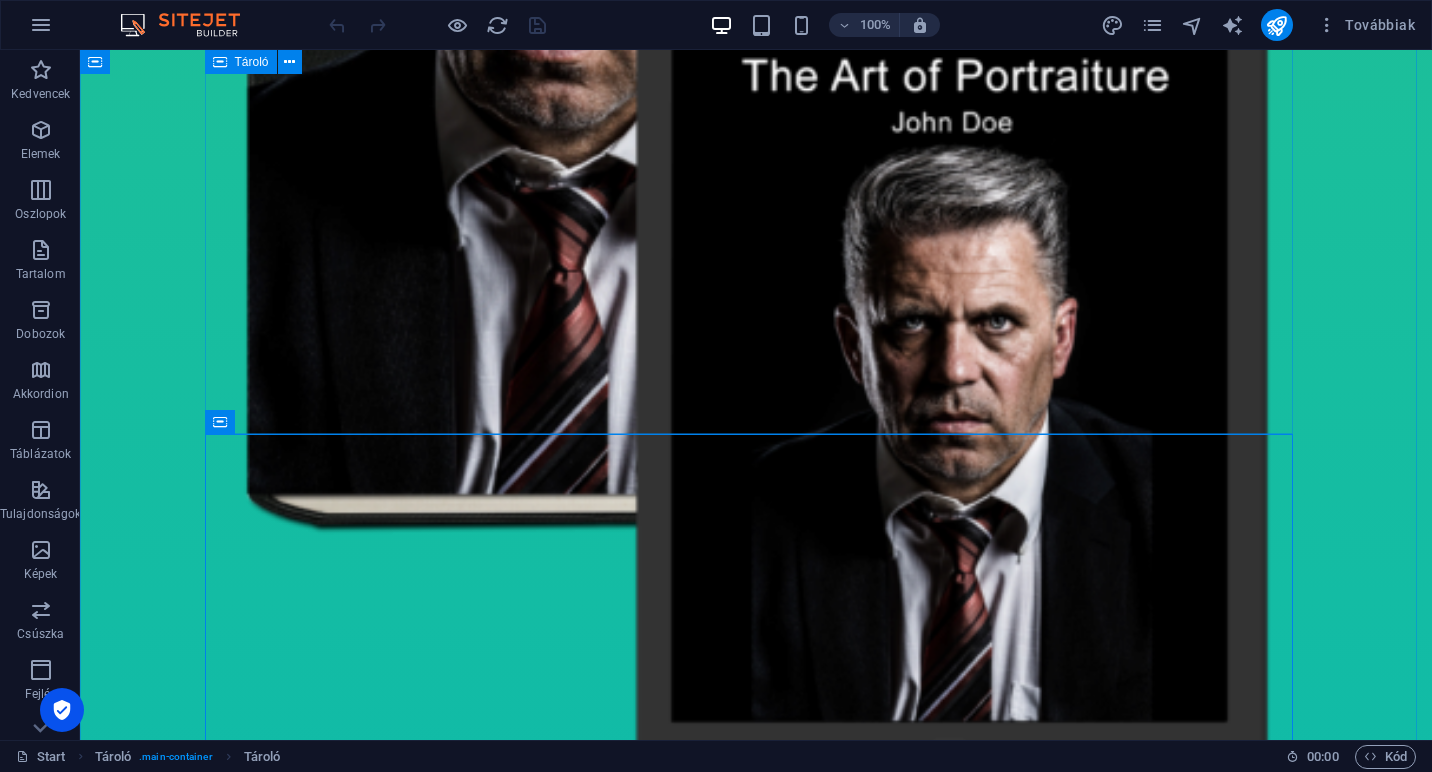 click on "Nixphotos Mutasd meg valódi önmagad – különleges portrékkal a természetben! Szeretnél olyan képeket, amelyek igazán rólad szólnak? Jó helyen jársz! Hiszek abban, hogy minden helyszín – legyen az természet vagy stúdió – különleges lehet, ha te magadat adod. Egyedi, természetes portrékat készítünk, amelyek kiemelik személyiségedet, hogy hitelesen és őszintén mutathasd meg magad a világnak. Itt az idő, hogy a képeid valóban rólad meséljenek! Segédlet a fotózásra amit ingyen kapsz és már foglalhatod is az időpontot hozzám .  Ingyenes segédlet   I have read and understand the privacy policy. Unreadable? Regenerate" at bounding box center [756, 590] 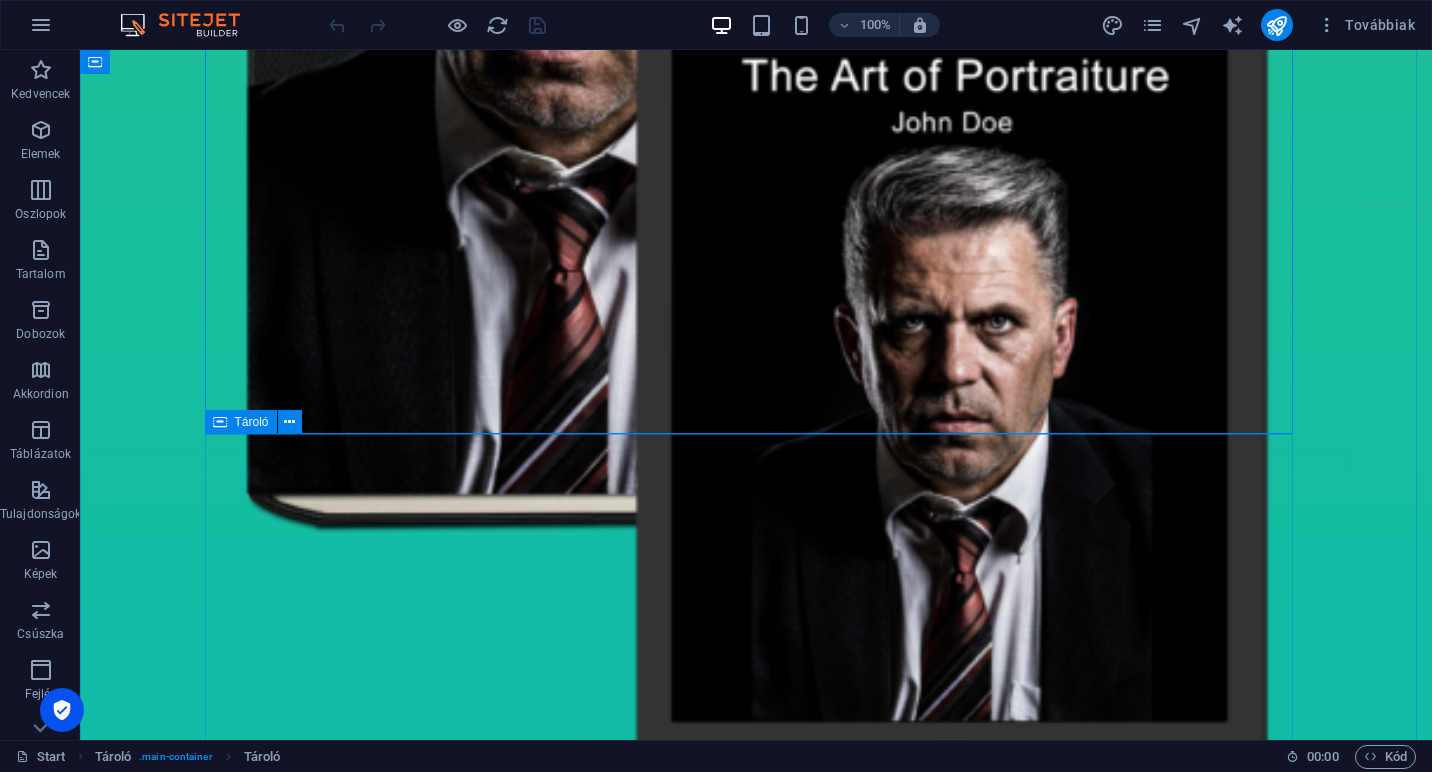 click on "Nixphotos [PERSON_NAME]  [PERSON_NAME] vagyok , portréfotós. Szenvedélyem, hogy megmutassam az emberek valódi arcát és személyiségét képeimen keresztül. Nem hiszek a merev beállításokban – helyette olyan portrékat alkotok, amik természetesek, őszinték és tele vannak élettel. Célom, hogy olyan fotókat kapj, amelyeken igazán önmagad lehetsz, és büszkén használhatod őket vállalkozásodhoz vagy személyes márkádhoz. Örülök, hogy itt vagy – várom, hogy együtt dolgozzunk!" at bounding box center [756, 2568] 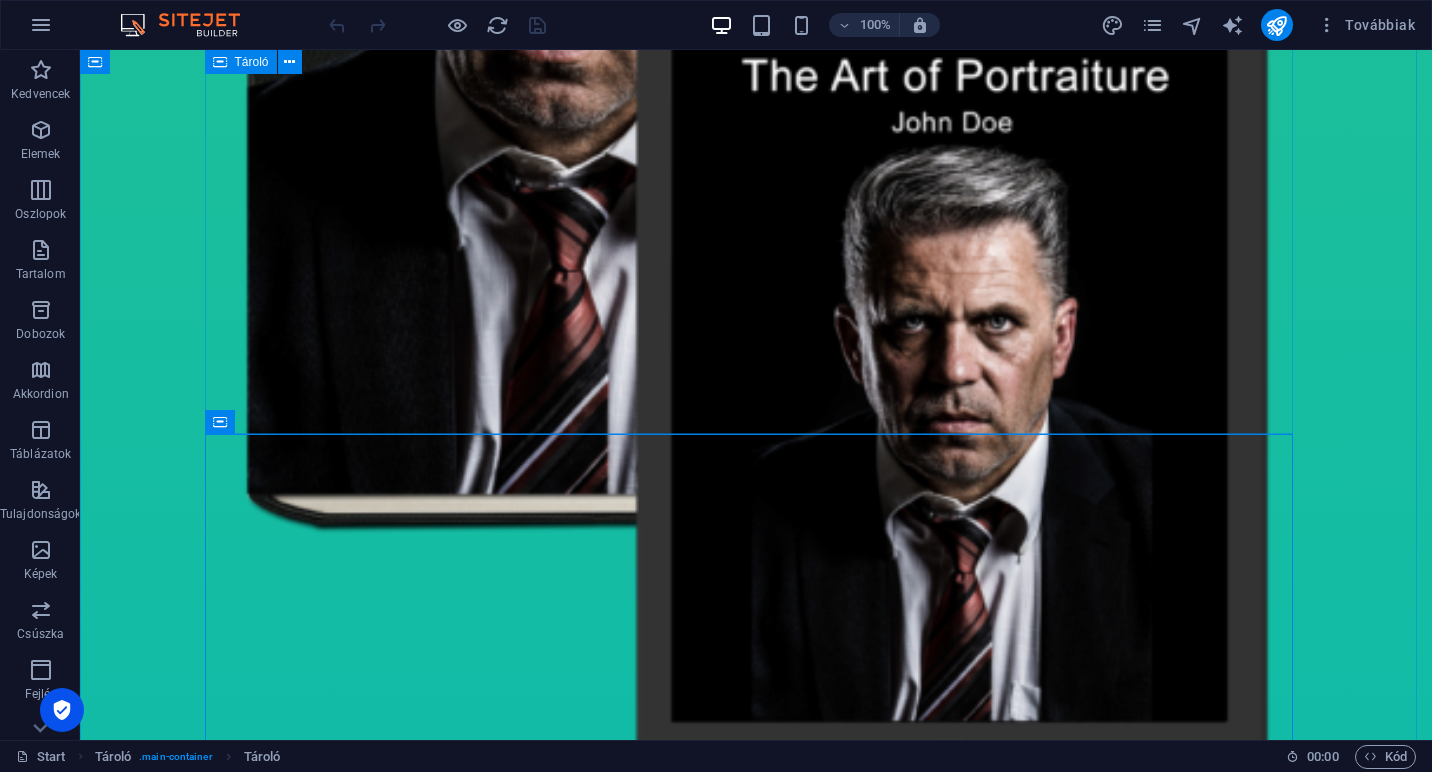 click on "Nixphotos Mutasd meg valódi önmagad – különleges portrékkal a természetben! Szeretnél olyan képeket, amelyek igazán rólad szólnak? Jó helyen jársz! Hiszek abban, hogy minden helyszín – legyen az természet vagy stúdió – különleges lehet, ha te magadat adod. Egyedi, természetes portrékat készítünk, amelyek kiemelik személyiségedet, hogy hitelesen és őszintén mutathasd meg magad a világnak. Itt az idő, hogy a képeid valóban rólad meséljenek! Segédlet a fotózásra amit ingyen kapsz és már foglalhatod is az időpontot hozzám .  Ingyenes segédlet   I have read and understand the privacy policy. Unreadable? Regenerate" at bounding box center [756, 590] 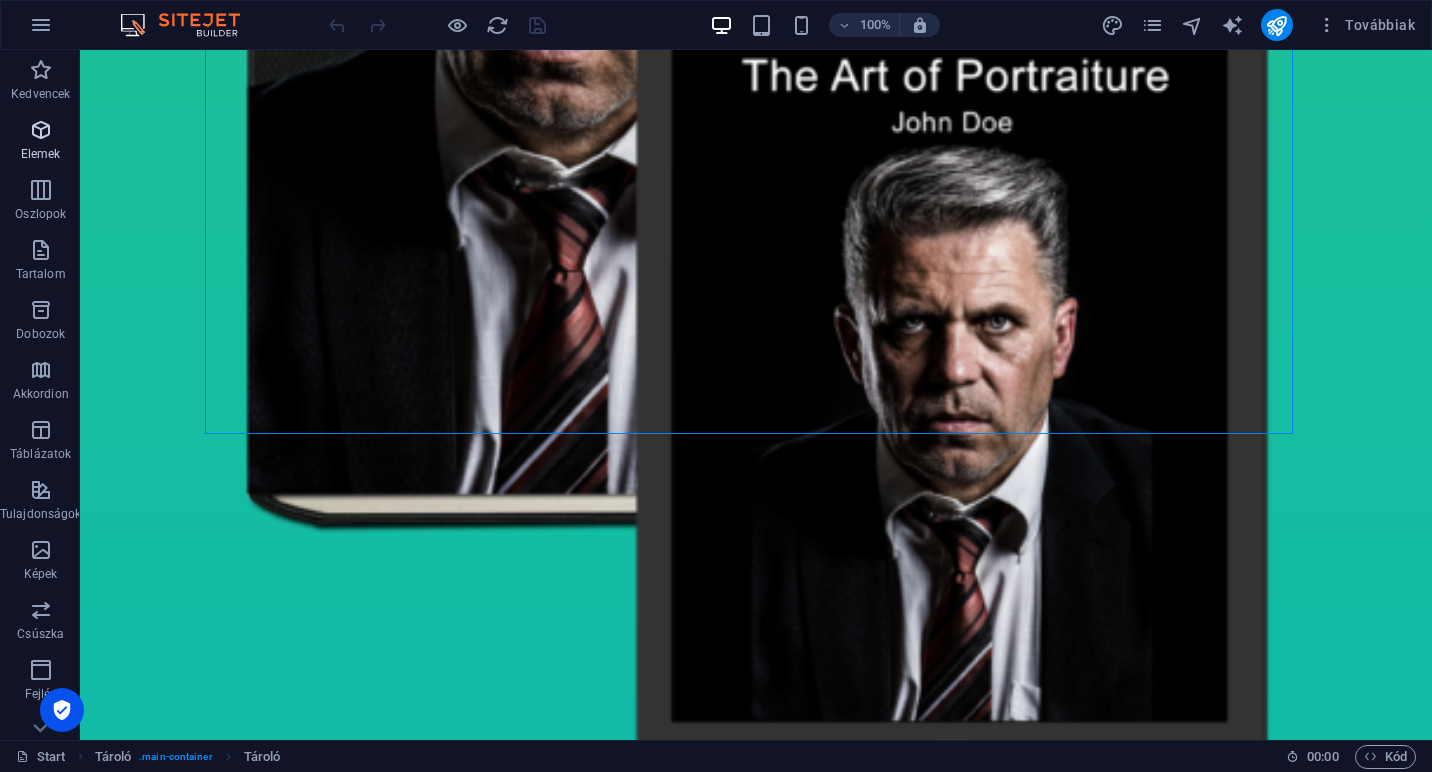 click on "Elemek" at bounding box center (40, 142) 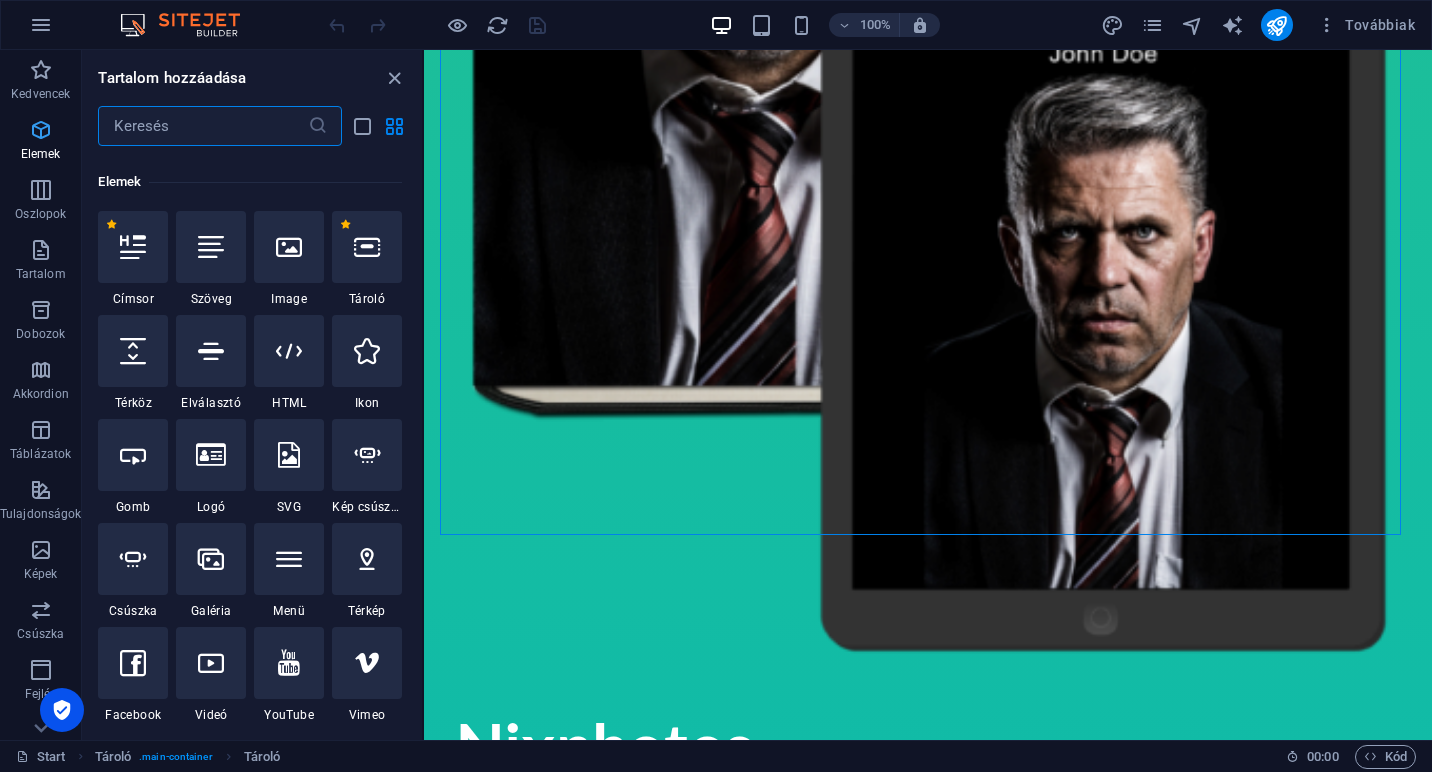scroll, scrollTop: 213, scrollLeft: 0, axis: vertical 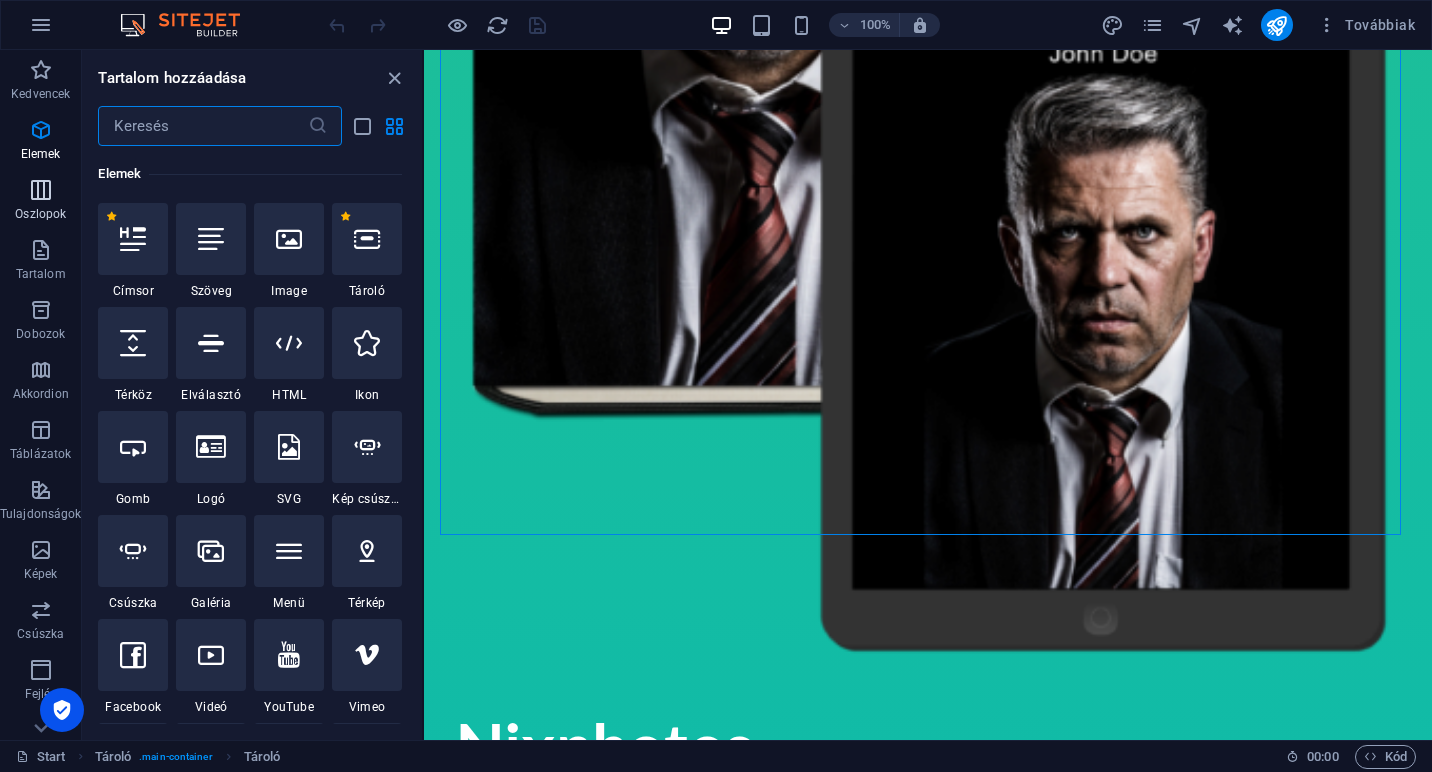click on "Oszlopok" at bounding box center (40, 202) 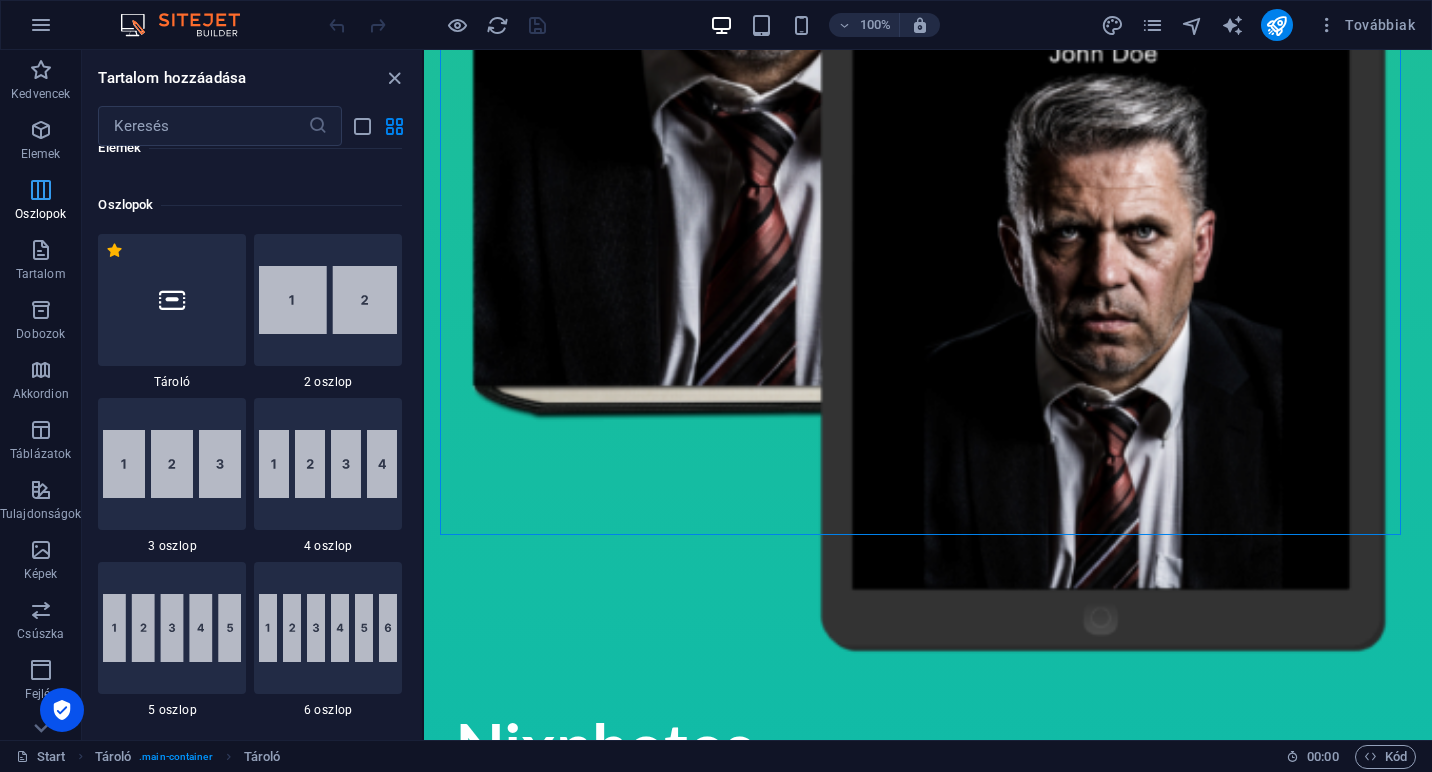 scroll, scrollTop: 990, scrollLeft: 0, axis: vertical 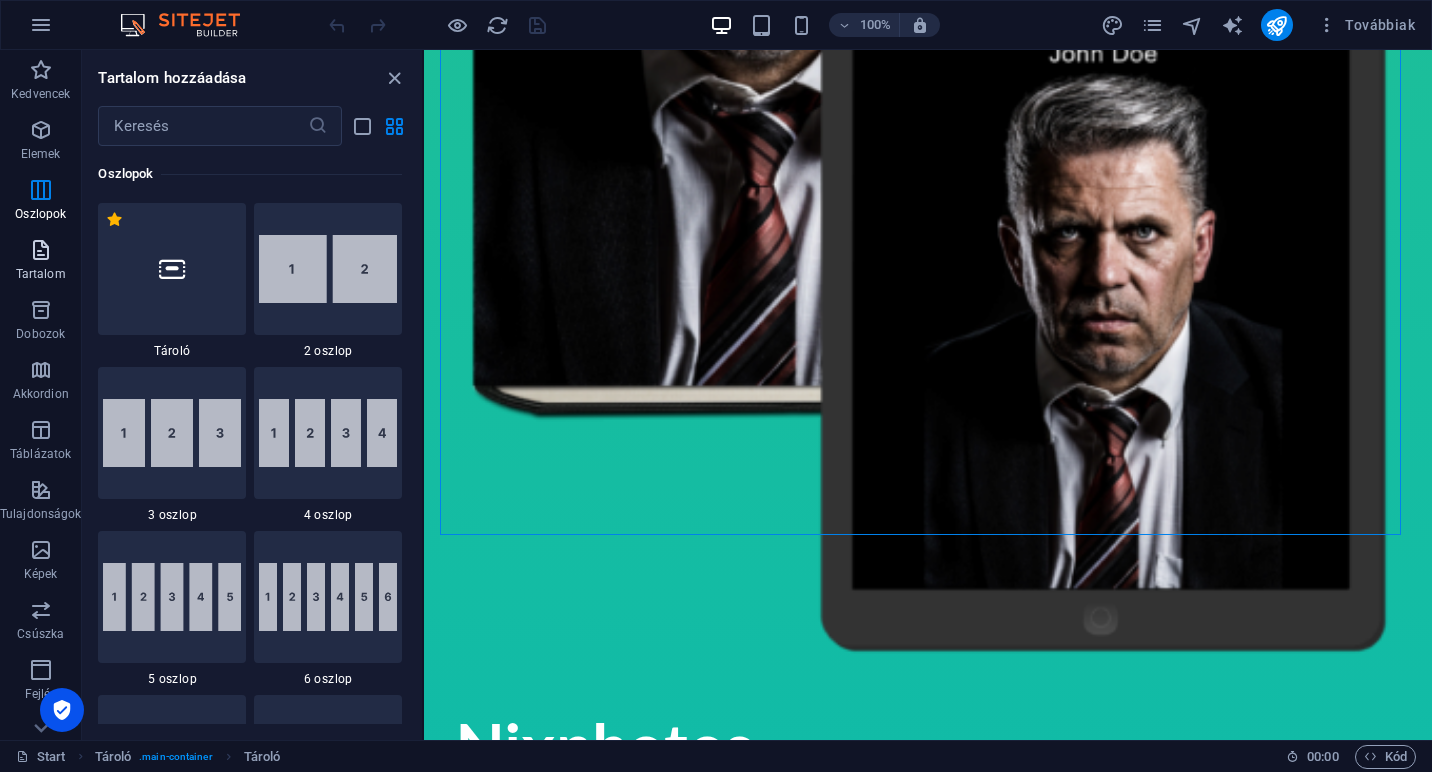 click at bounding box center (41, 250) 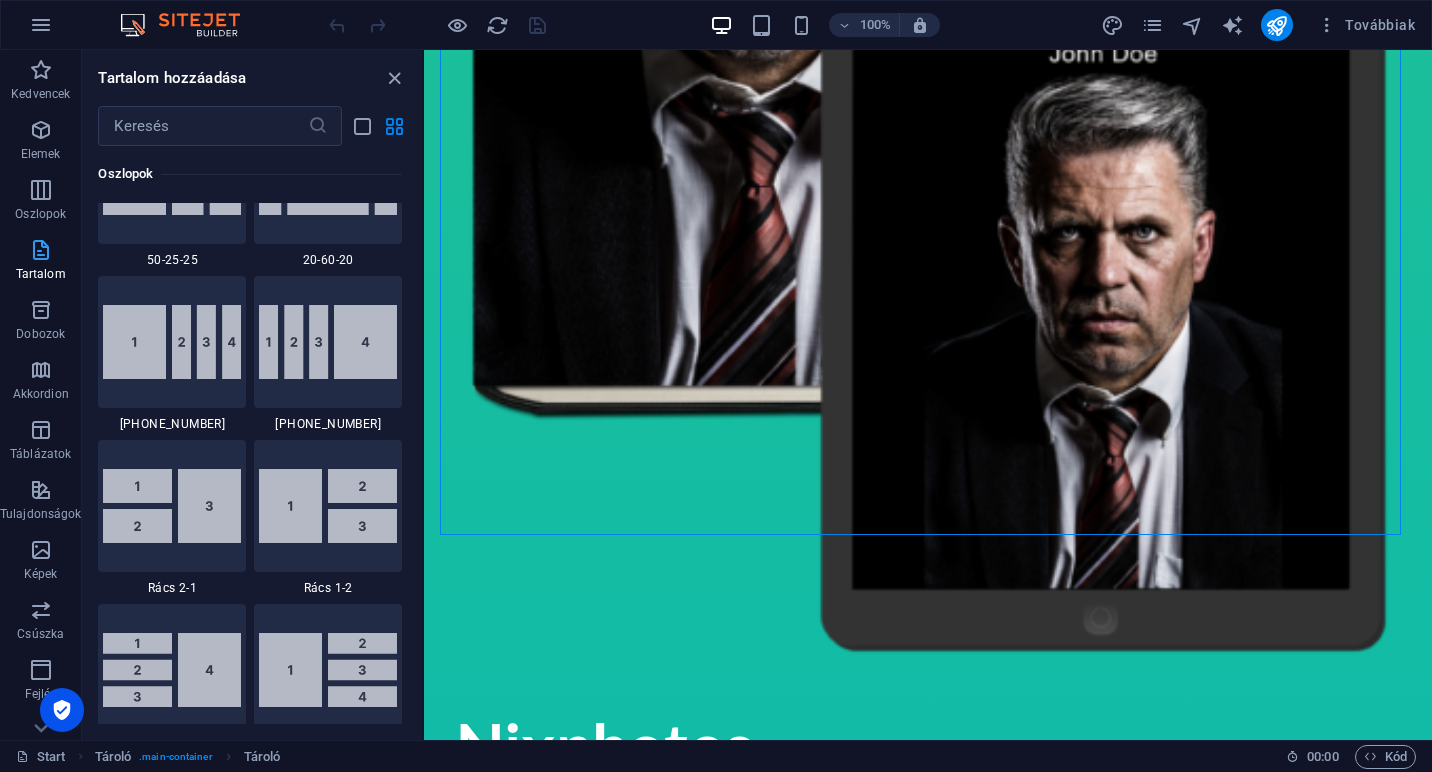 scroll, scrollTop: 3499, scrollLeft: 0, axis: vertical 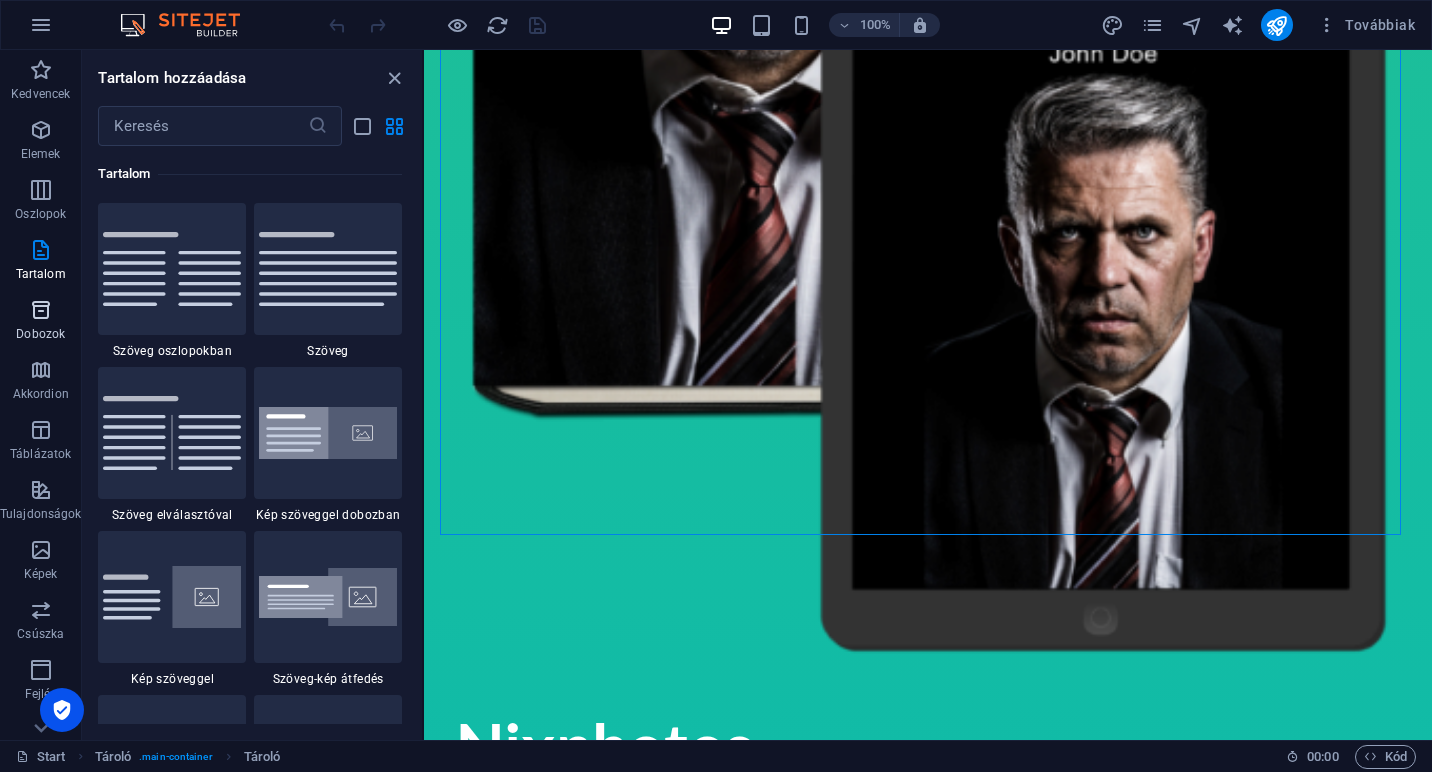 click at bounding box center (41, 310) 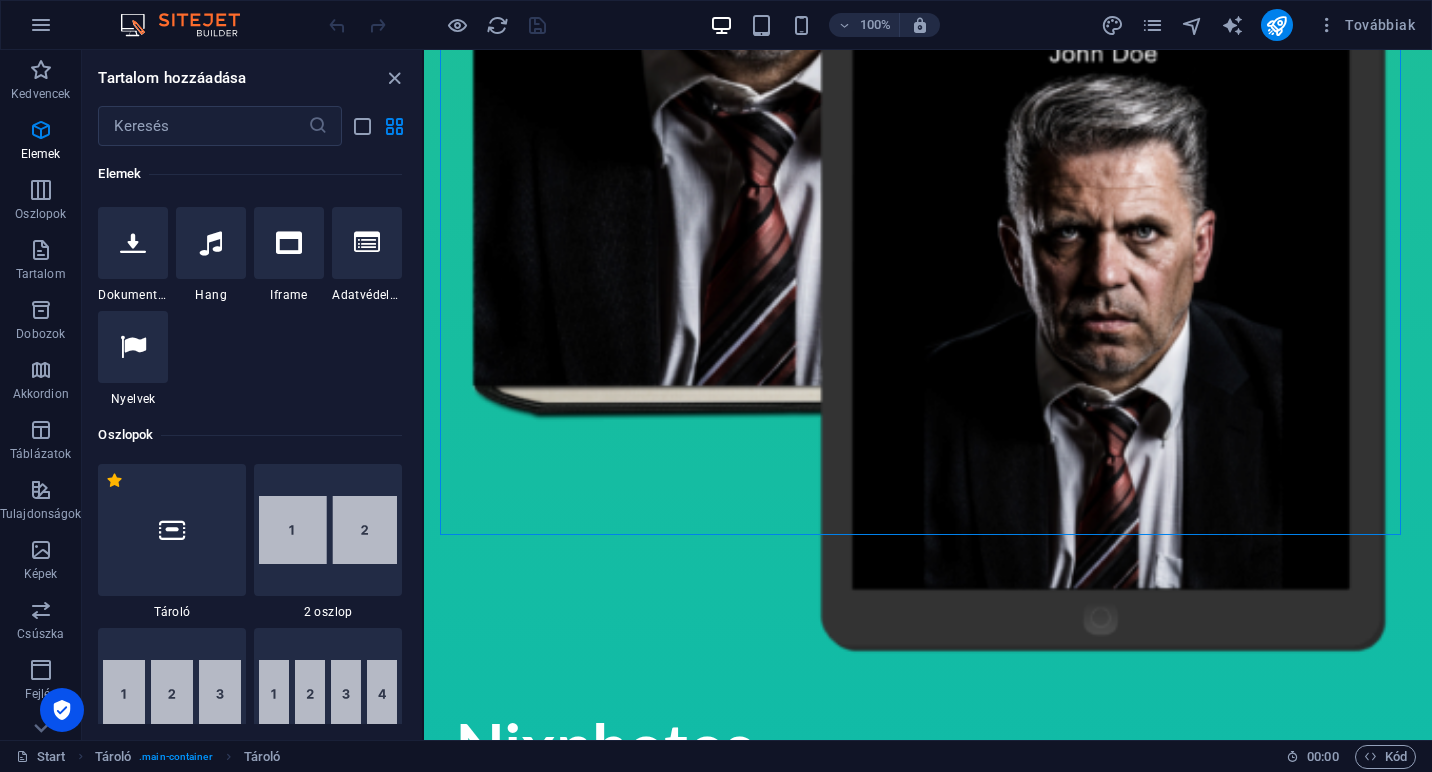 scroll, scrollTop: 893, scrollLeft: 0, axis: vertical 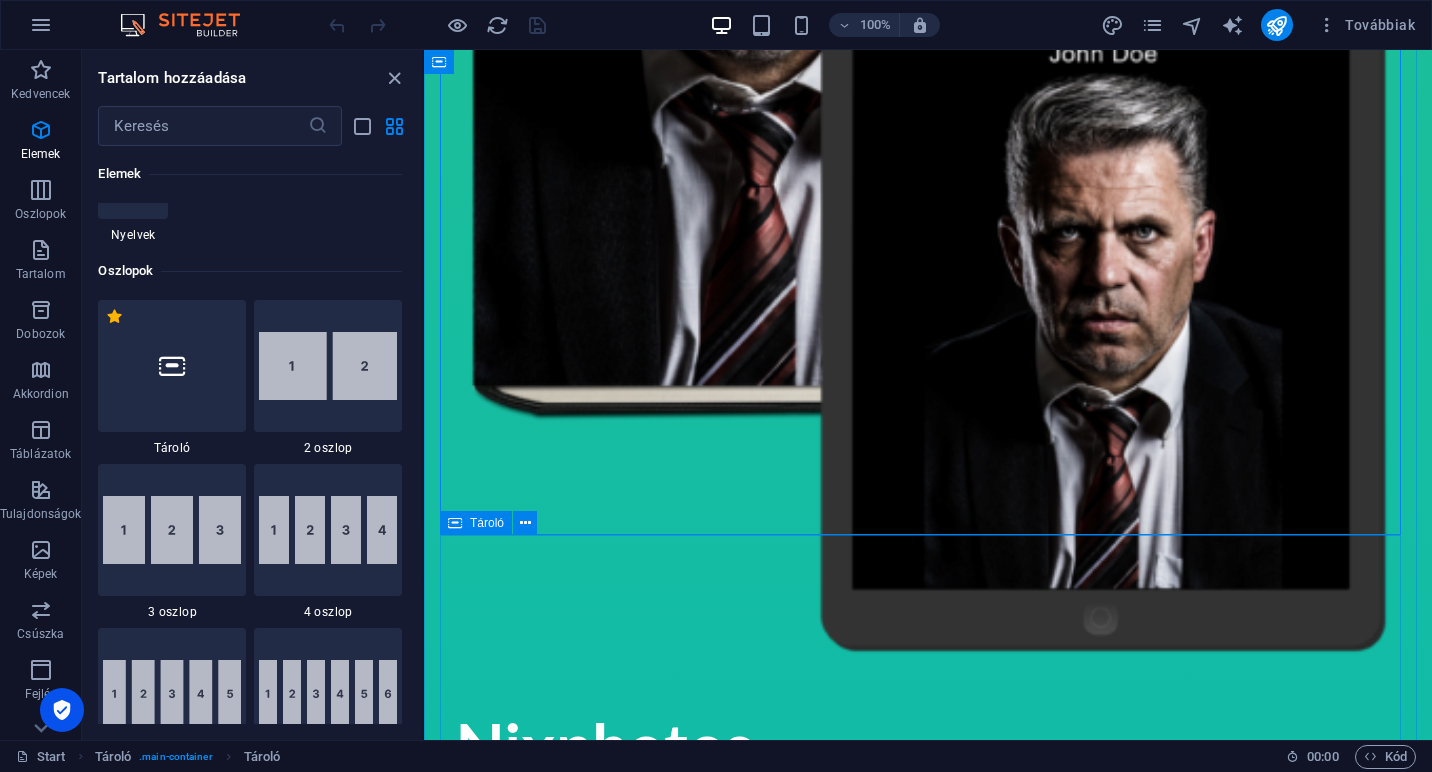 click on "Nixphotos [PERSON_NAME]  [PERSON_NAME] vagyok , portréfotós. Szenvedélyem, hogy megmutassam az emberek valódi arcát és személyiségét képeimen keresztül. Nem hiszek a merev beállításokban – helyette olyan portrékat alkotok, amik természetesek, őszinték és tele vannak élettel. Célom, hogy olyan fotókat kapj, amelyeken igazán önmagad lehetsz, és büszkén használhatod őket vállalkozásodhoz vagy személyes márkádhoz. Örülök, hogy itt vagy – várom, hogy együtt dolgozzunk!" at bounding box center [928, 2388] 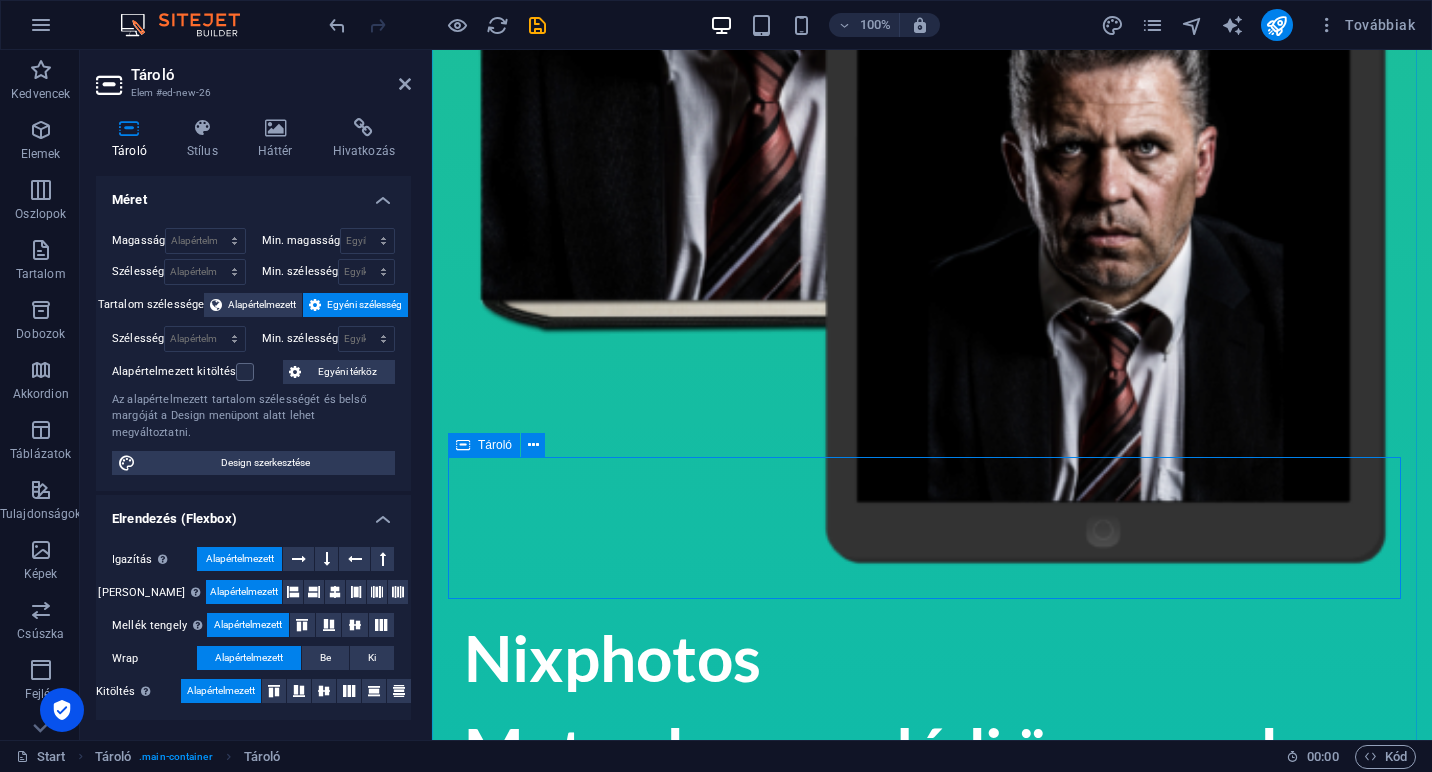 scroll, scrollTop: 1059, scrollLeft: 0, axis: vertical 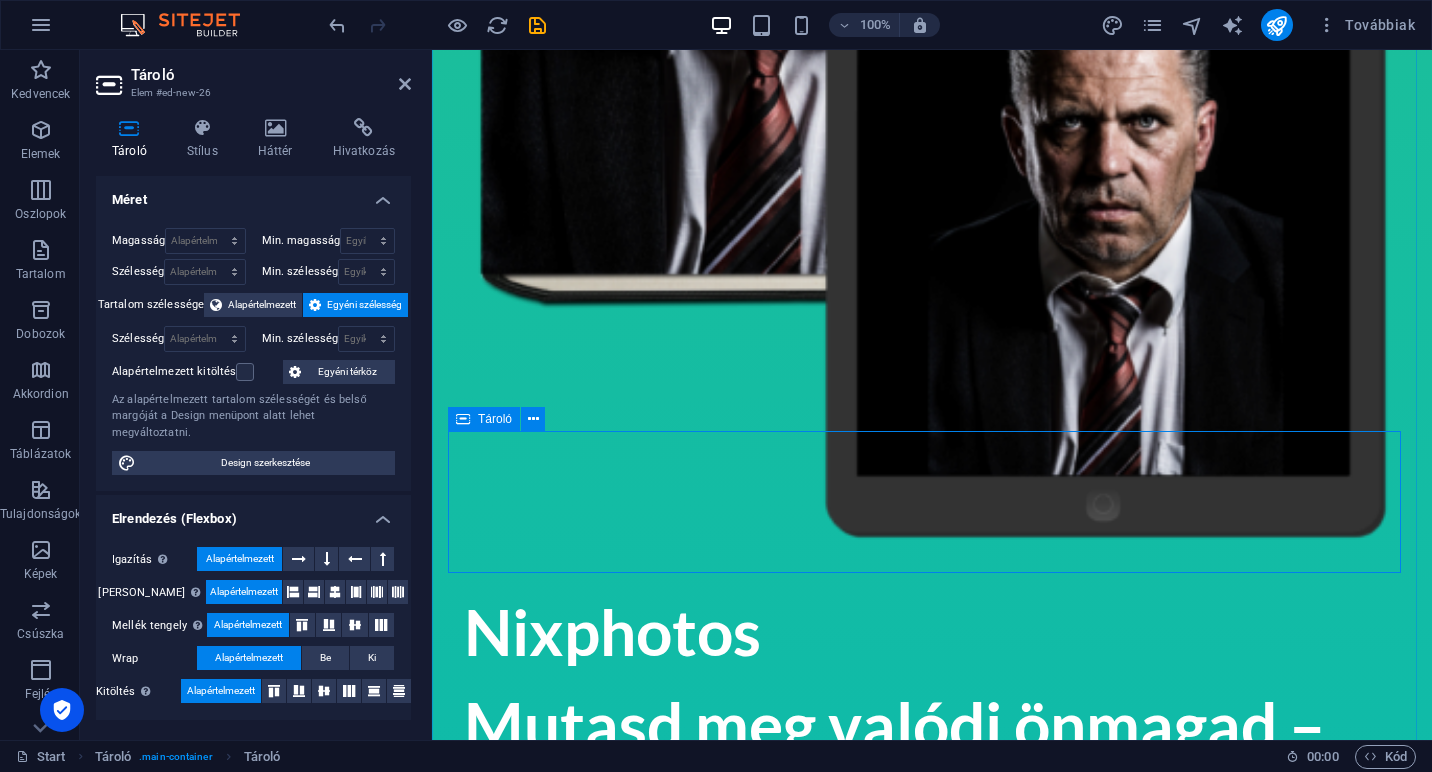 click on "Elemek létrehozása" at bounding box center (854, 1632) 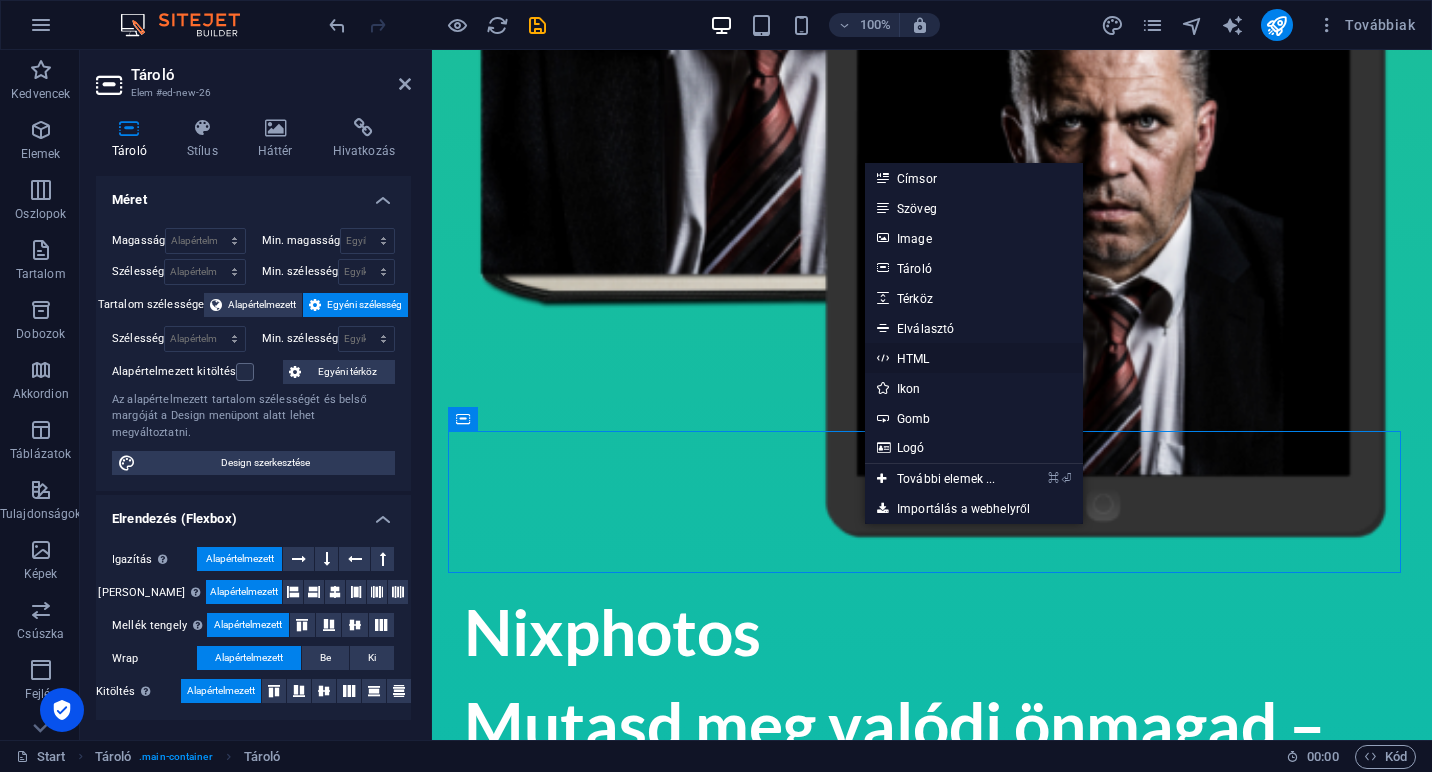 click on "HTML" at bounding box center (974, 358) 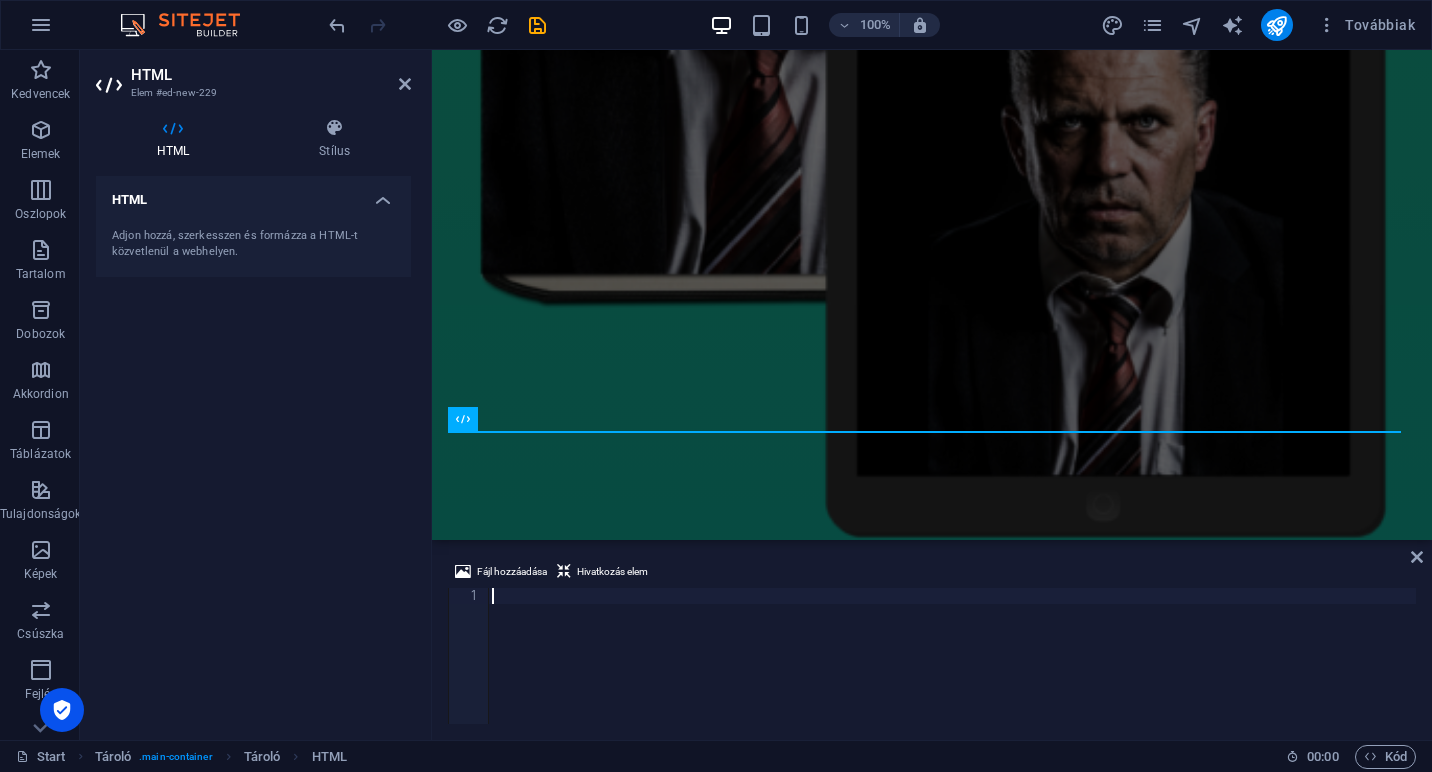 paste on "<script type="text/javascript" src="https://d1ursyhqs5x9h1.cloudfront.net/sw/scripts/mm-embed-iframe-1.17.min.js"></script>" 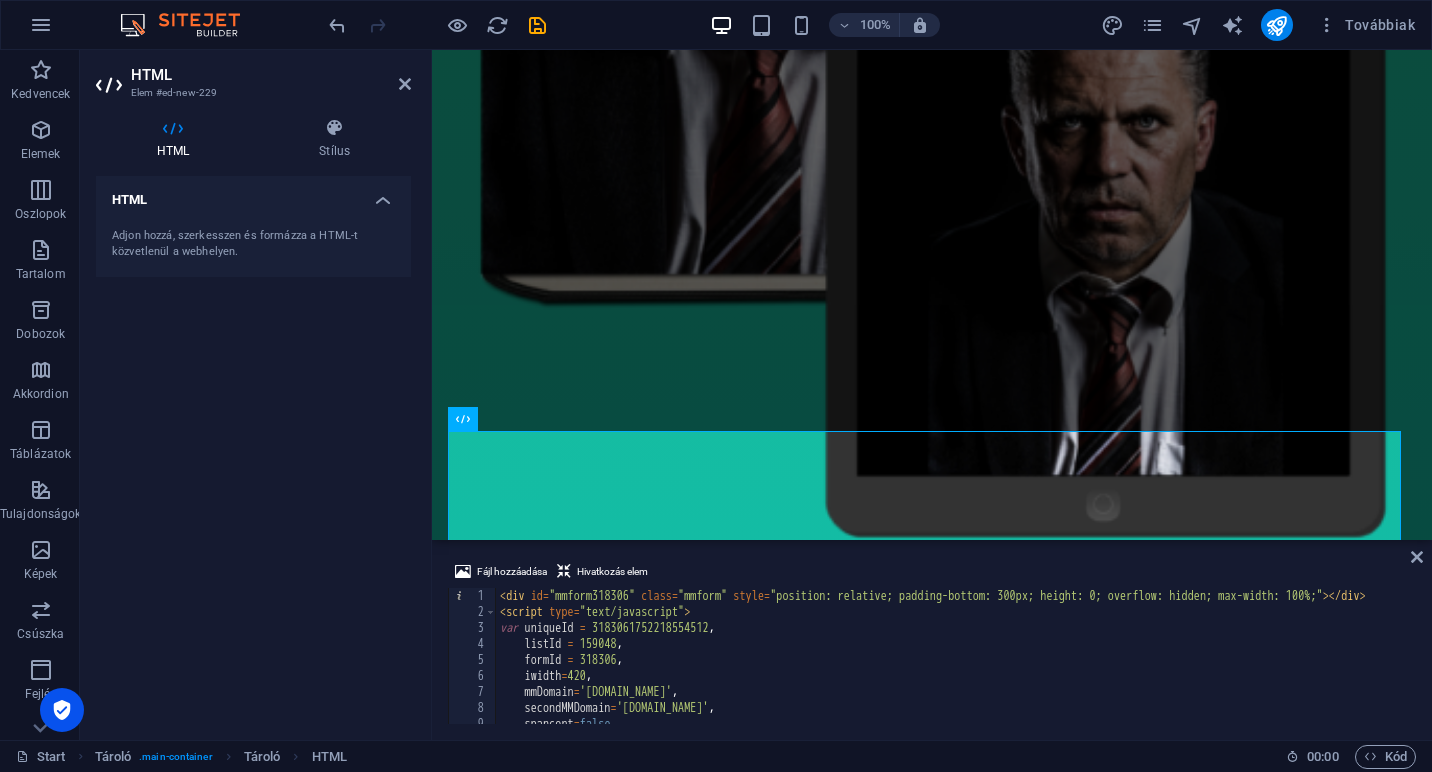 scroll, scrollTop: 0, scrollLeft: 0, axis: both 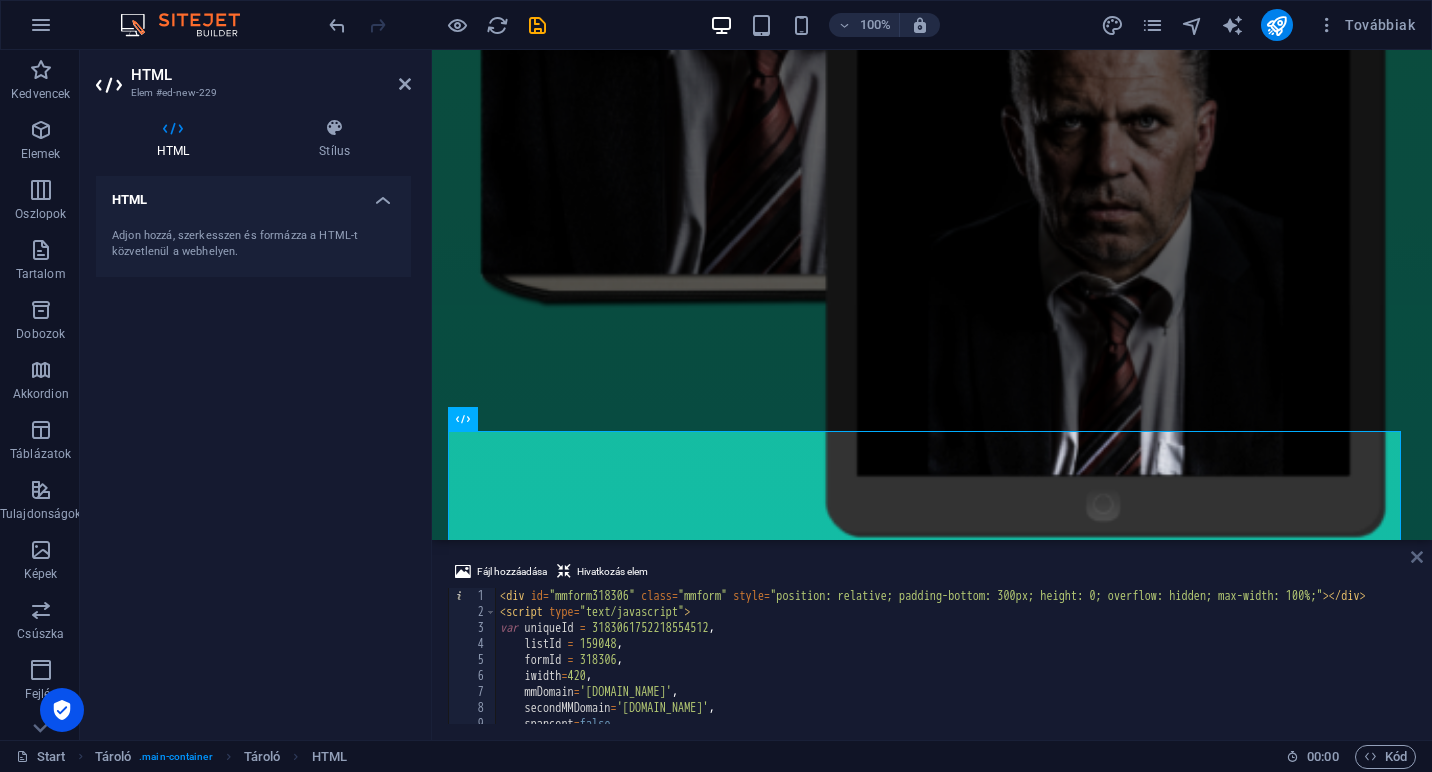 click at bounding box center [1417, 557] 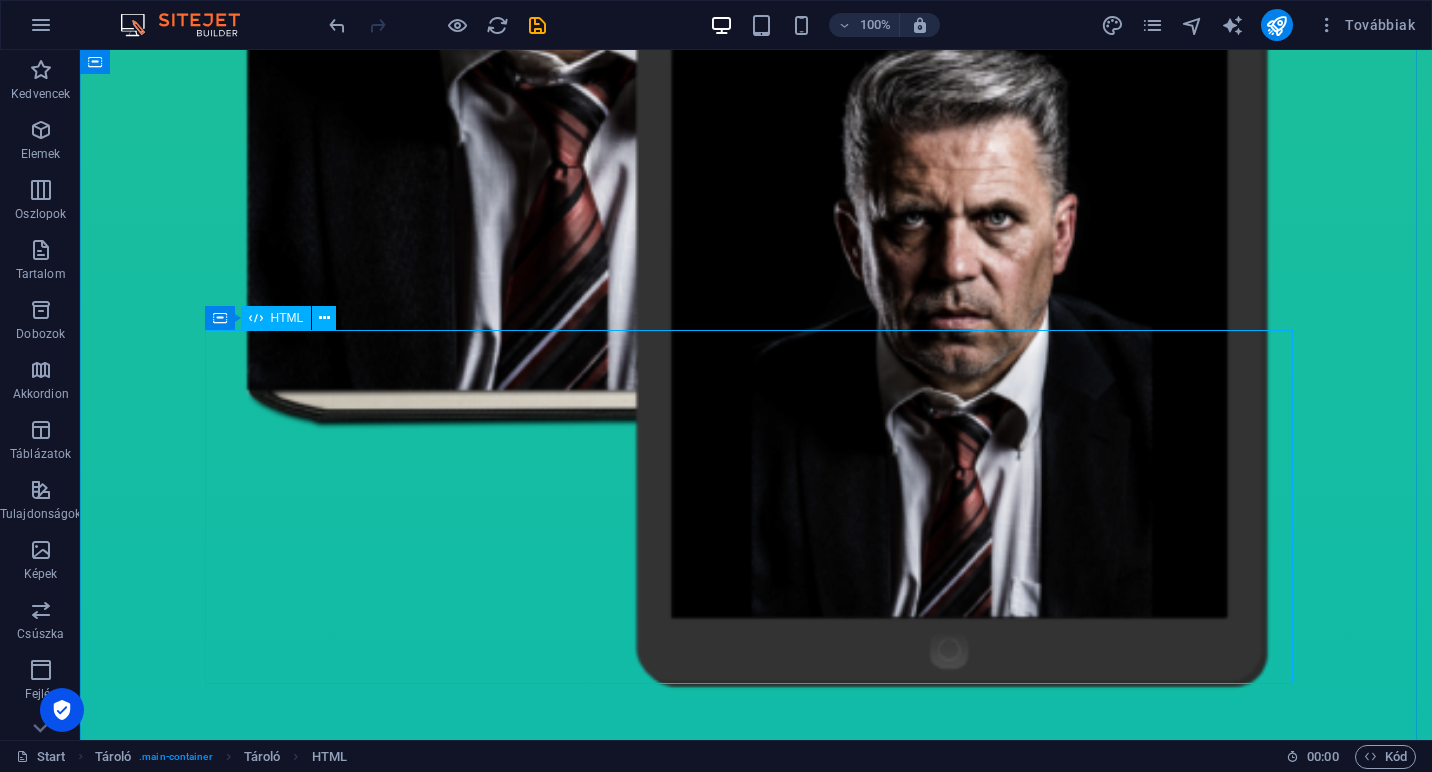 click at bounding box center (756, 1860) 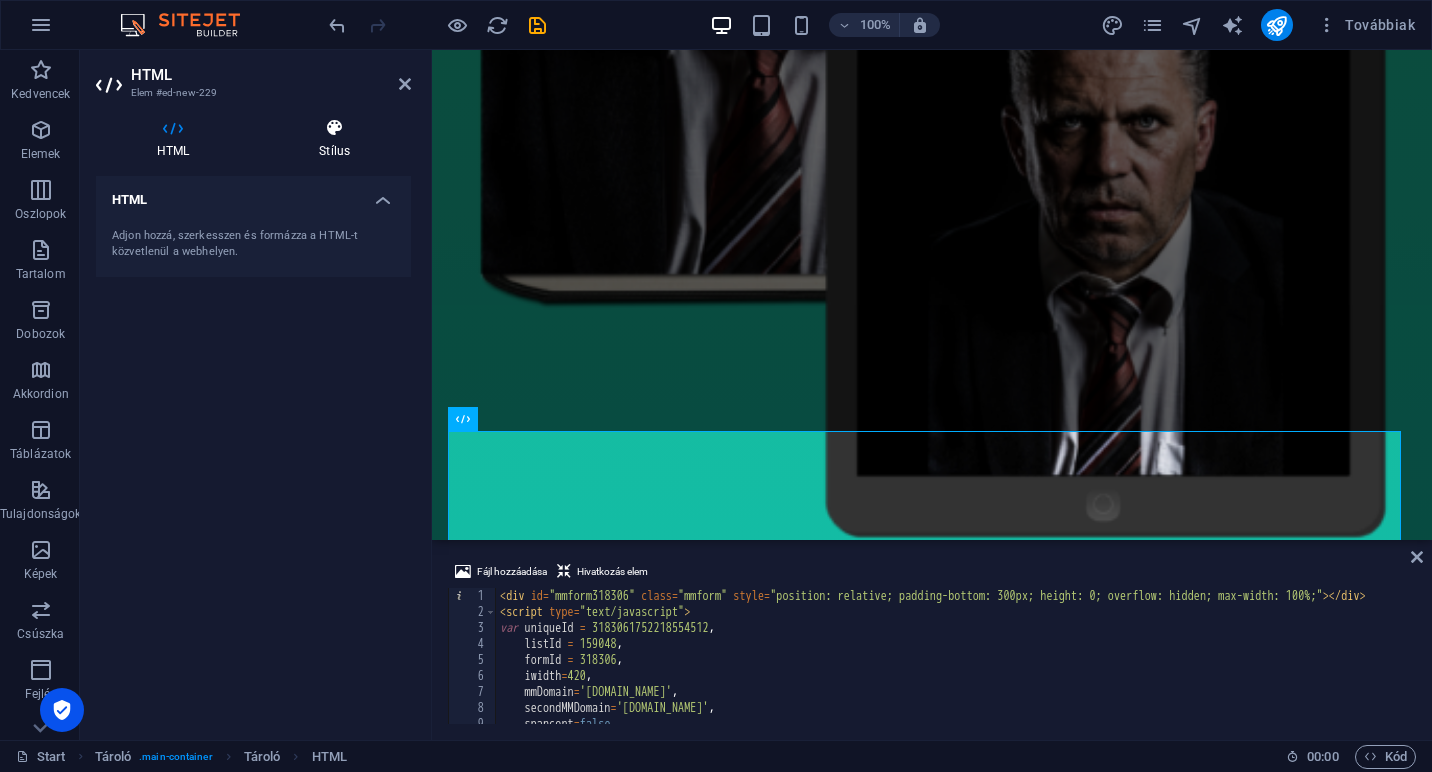 click on "Stílus" at bounding box center [334, 139] 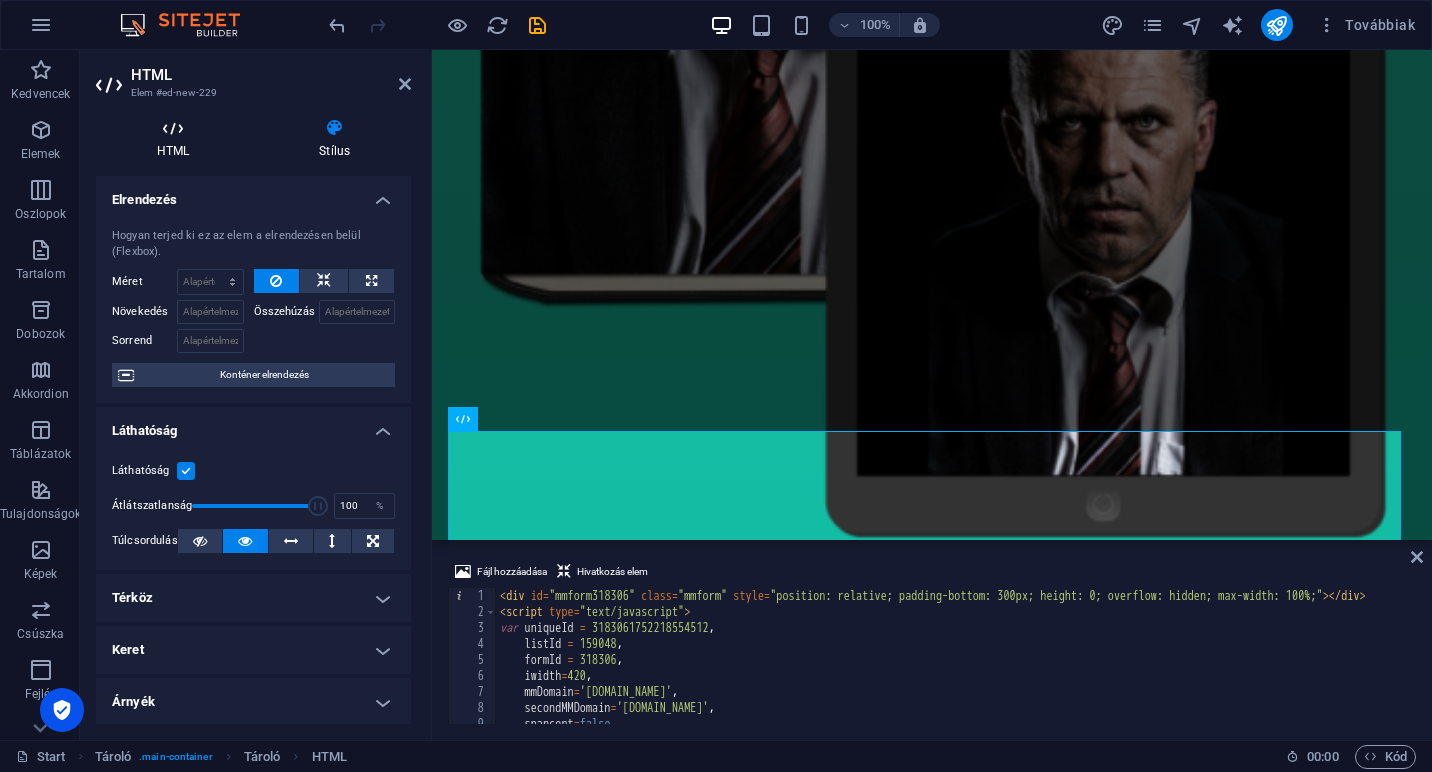 click at bounding box center [173, 128] 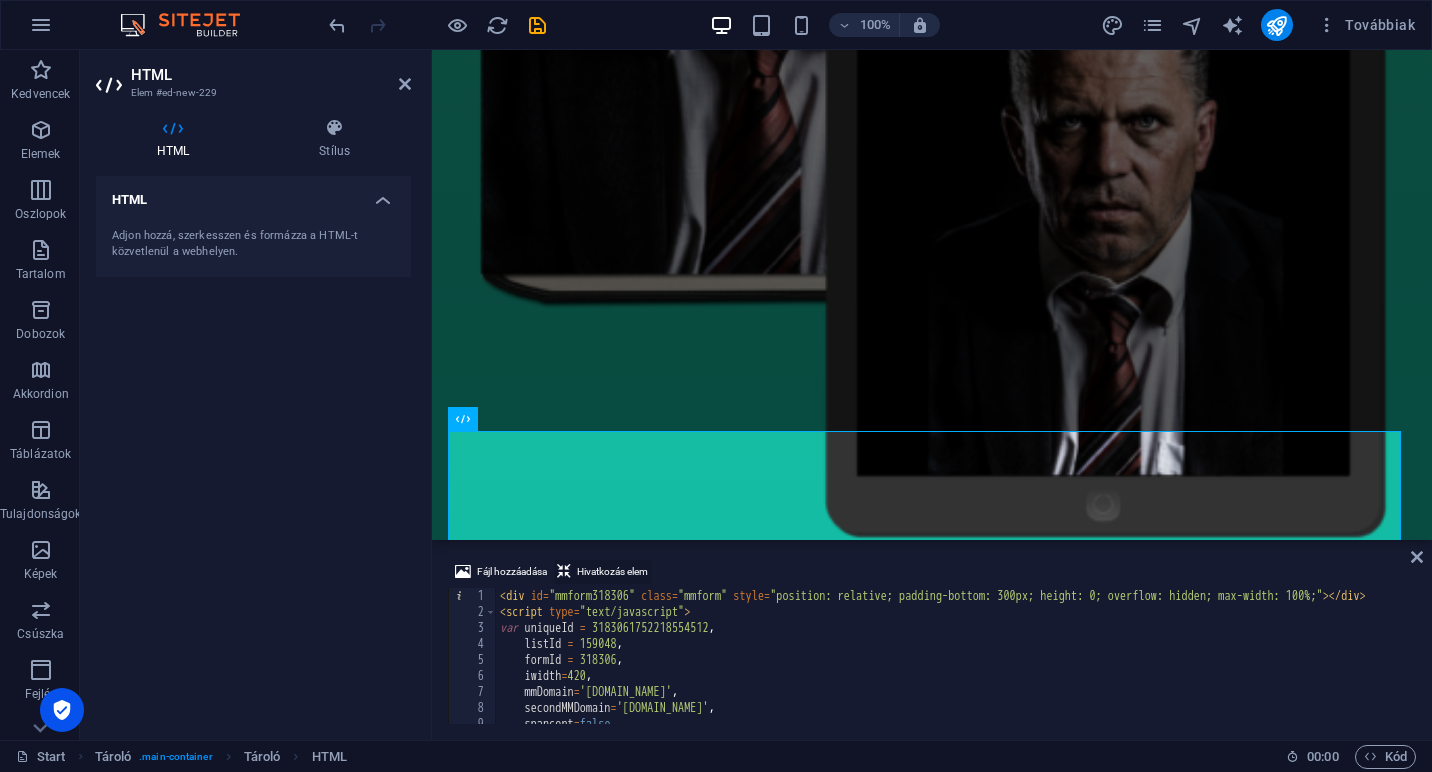 click on "Hivatkozás elem" at bounding box center (612, 572) 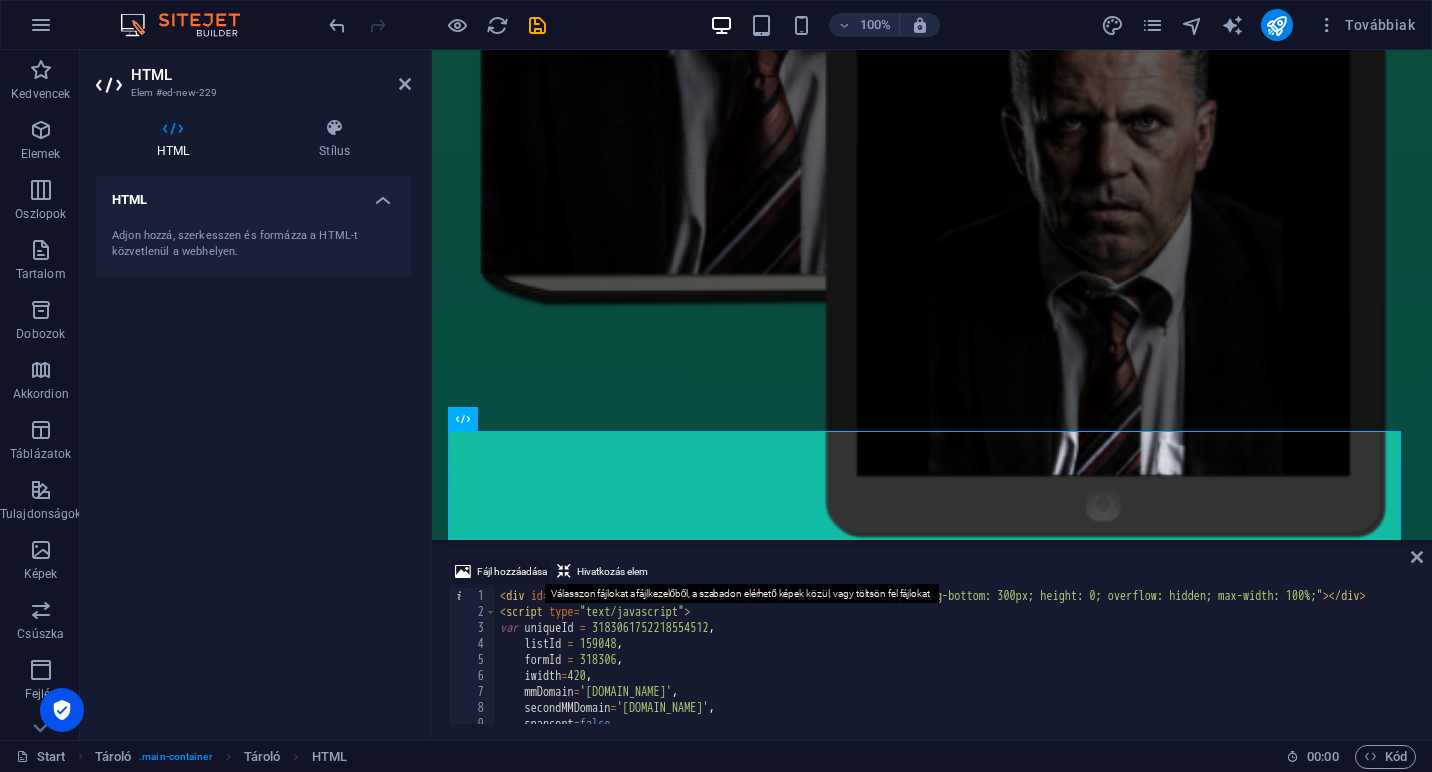 click on "Fájl hozzáadása" at bounding box center [512, 572] 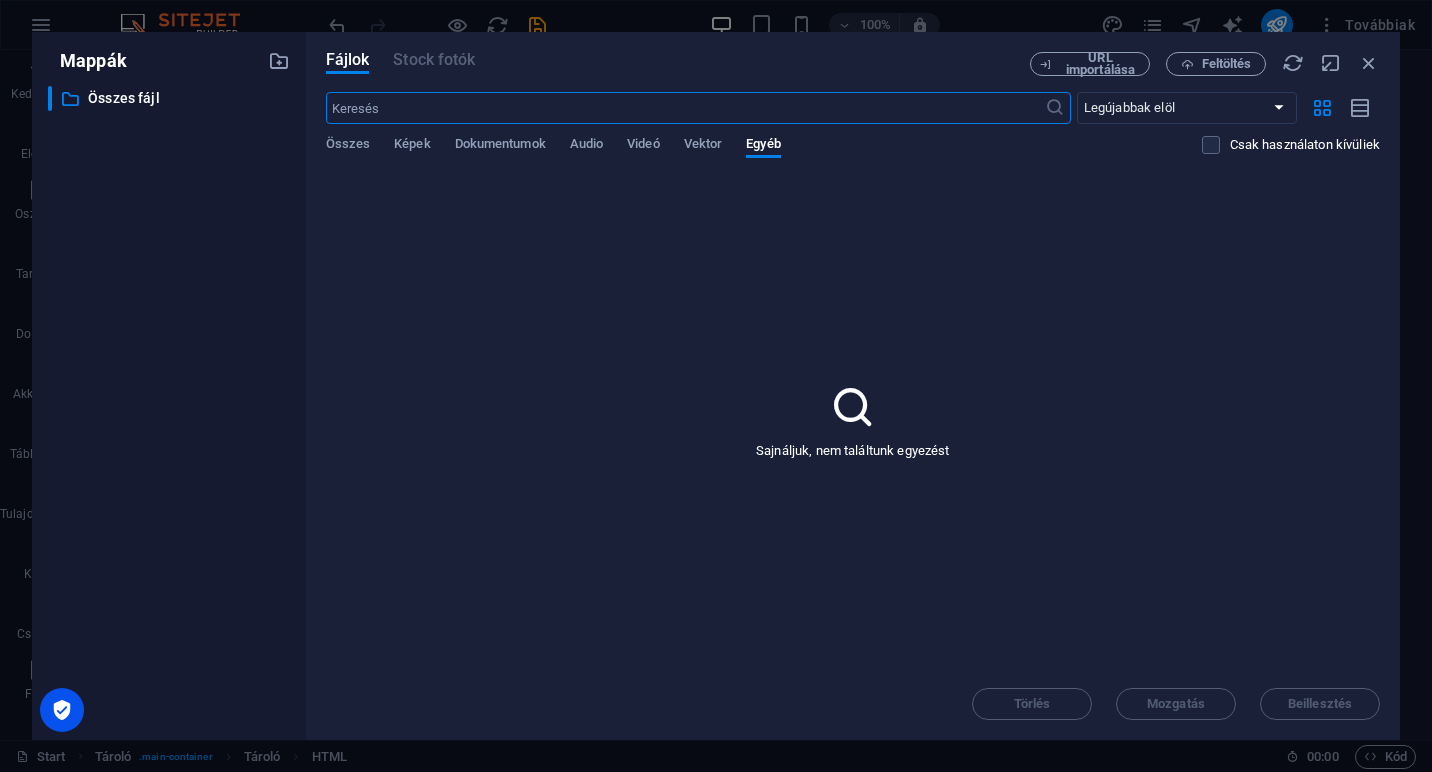 scroll, scrollTop: 1664, scrollLeft: 0, axis: vertical 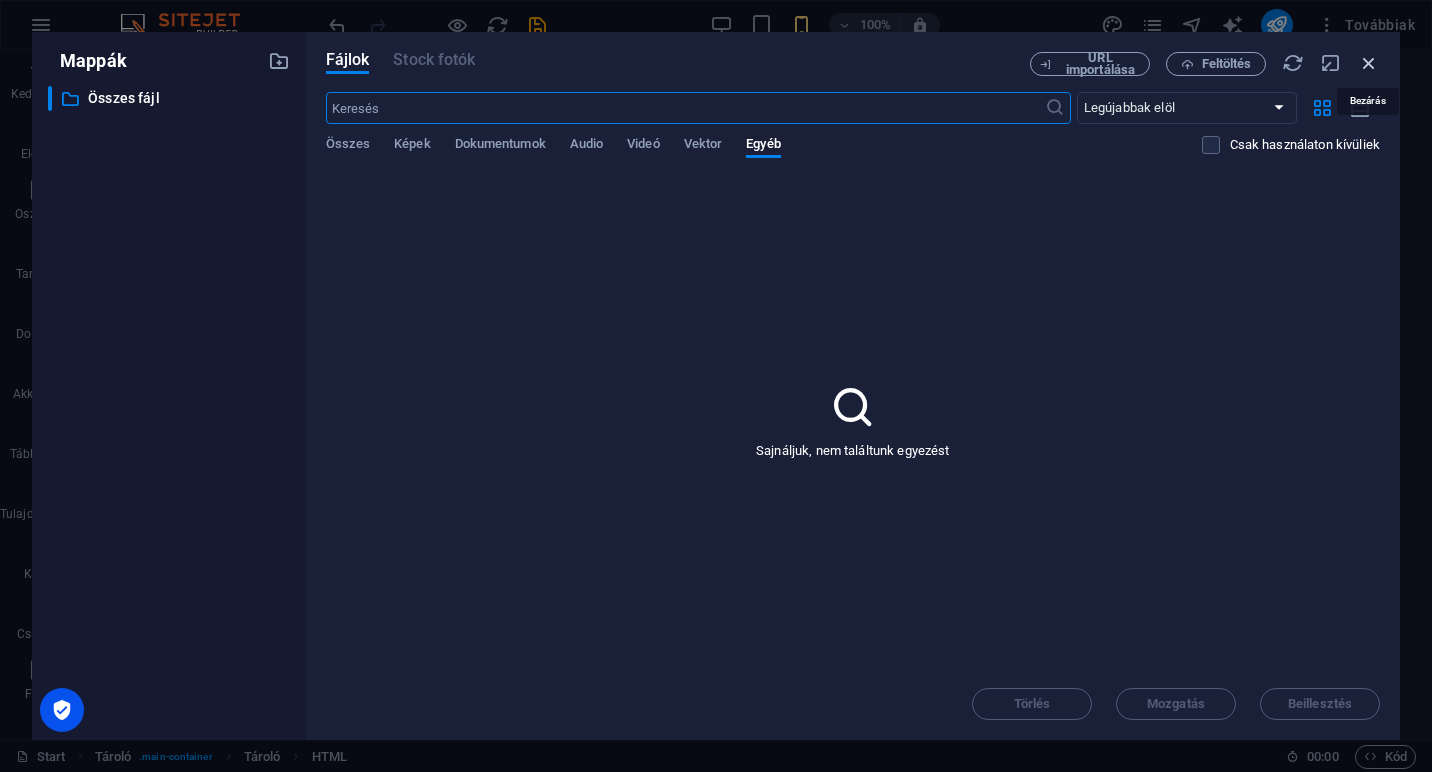 click at bounding box center (1369, 63) 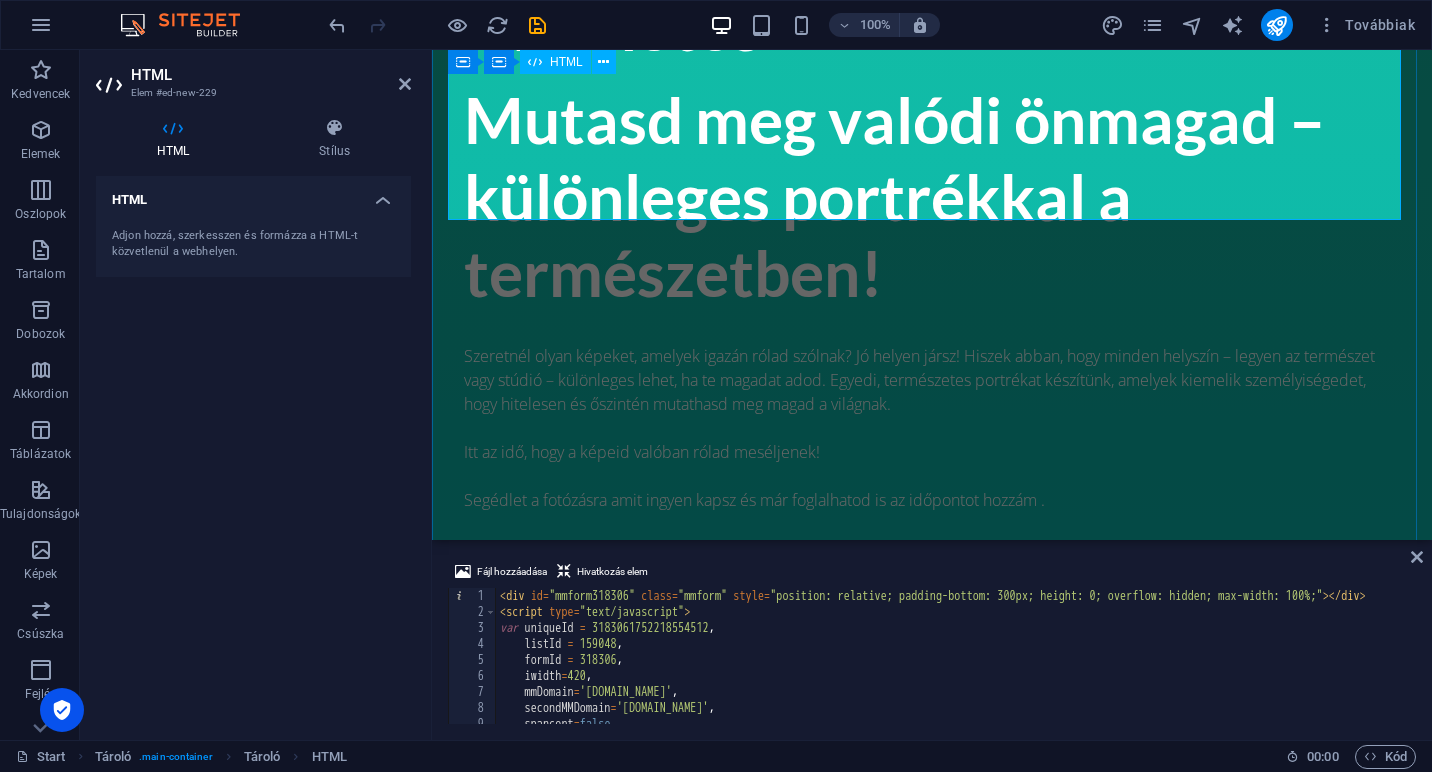 scroll, scrollTop: 1624, scrollLeft: 0, axis: vertical 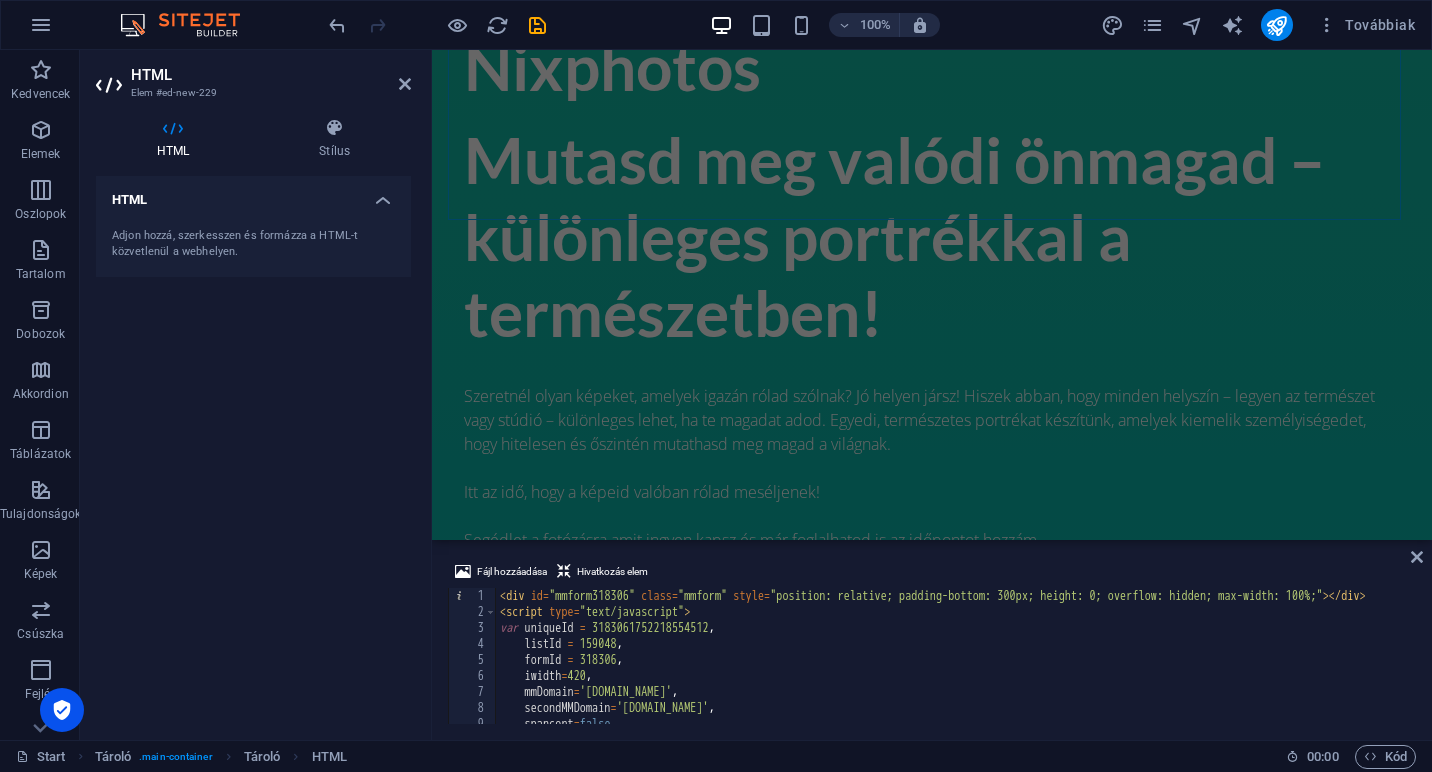 click on "HTML Adjon hozzá, szerkesszen és formázza a HTML-t közvetlenül a webhelyen." at bounding box center [253, 450] 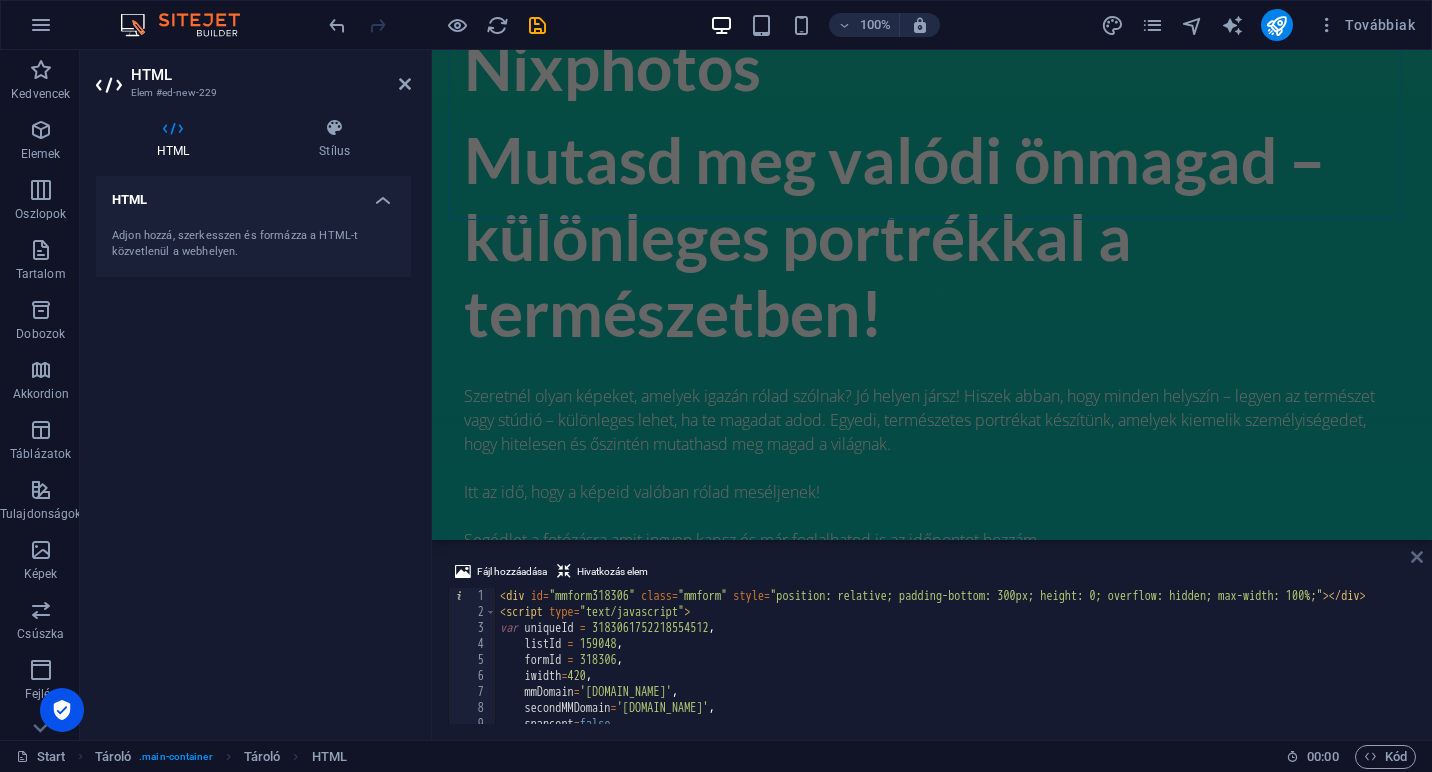 click at bounding box center (1417, 557) 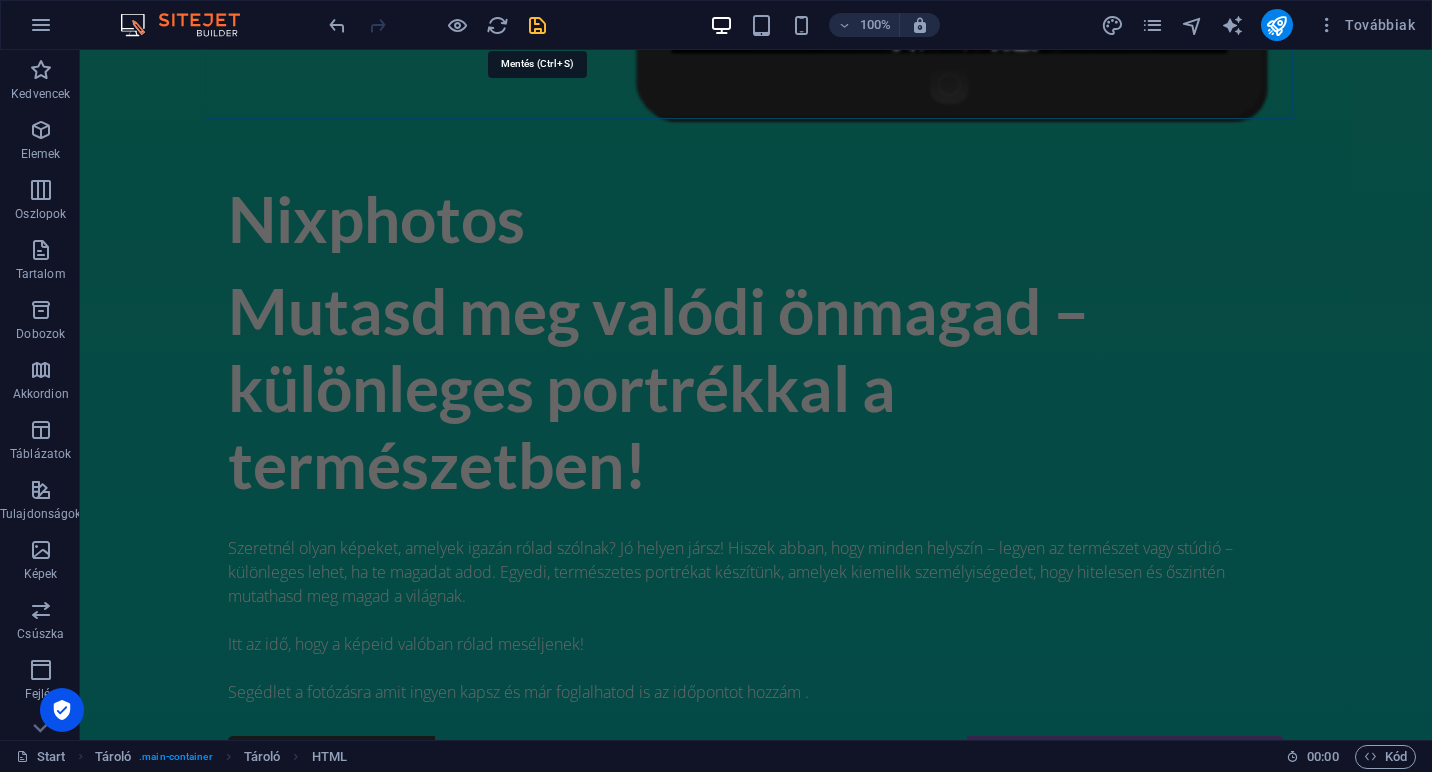 click at bounding box center [537, 25] 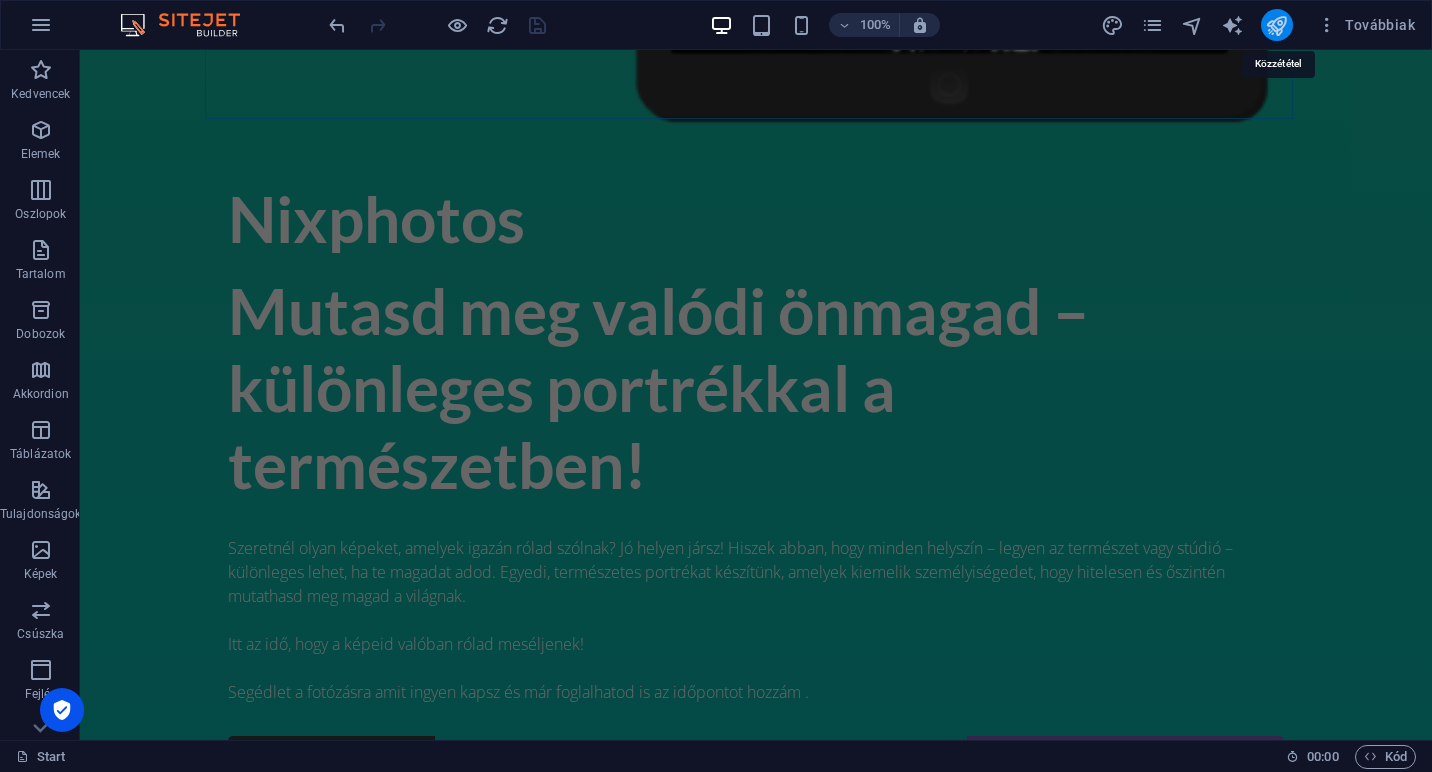 click at bounding box center [1276, 25] 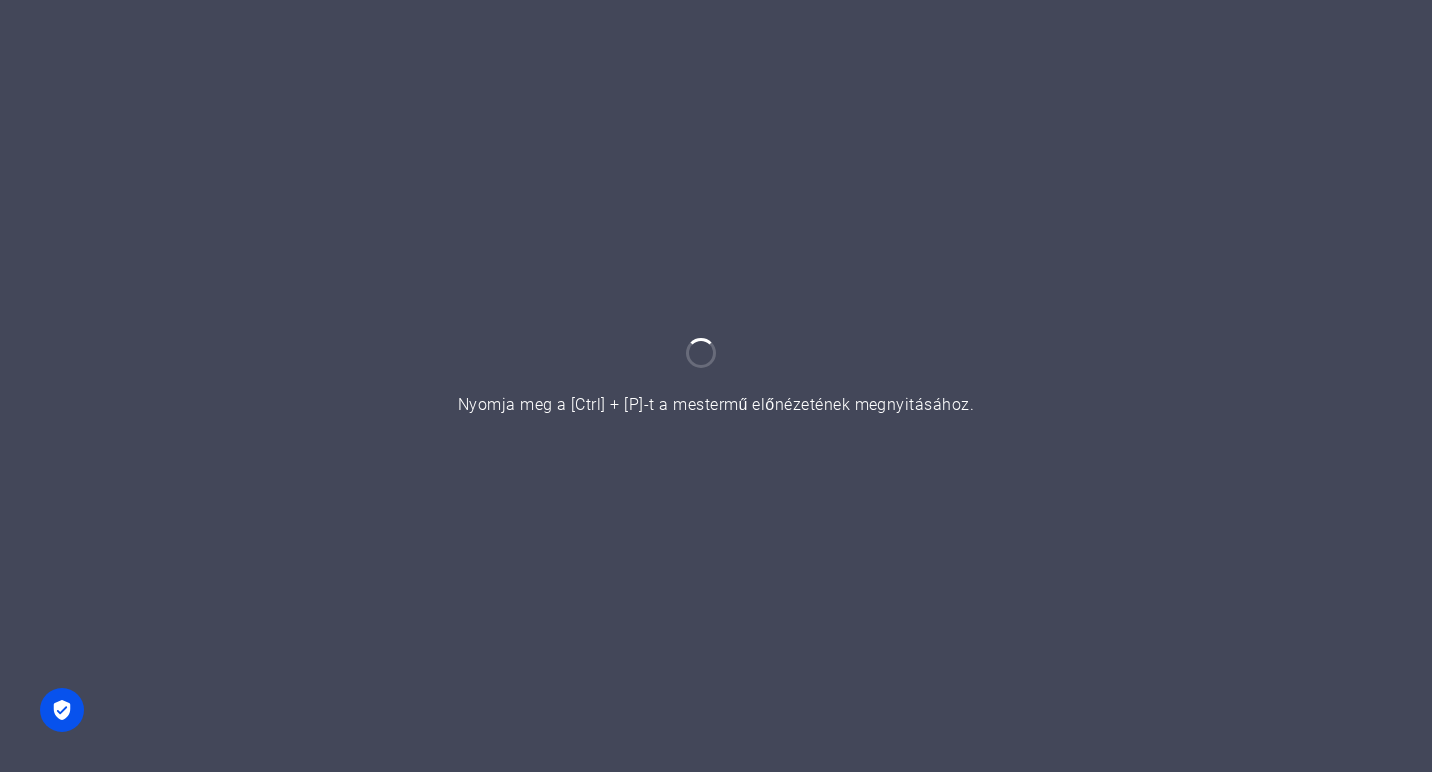 scroll, scrollTop: 0, scrollLeft: 0, axis: both 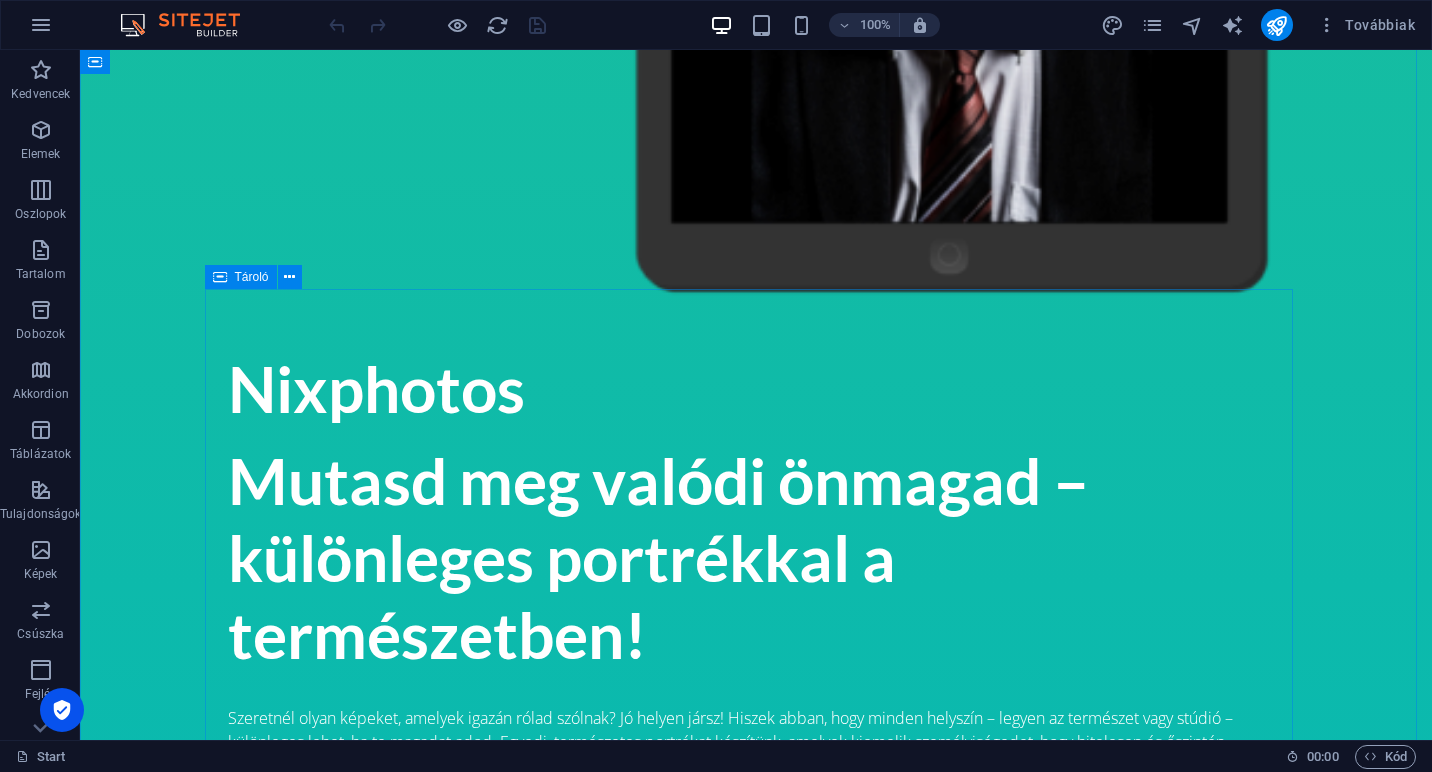 click on "Nixphotos [PERSON_NAME]  [PERSON_NAME] vagyok , portréfotós. Szenvedélyem, hogy megmutassam az emberek valódi arcát és személyiségét képeimen keresztül. Nem hiszek a merev beállításokban – helyette olyan portrékat alkotok, amik természetesek, őszinték és tele vannak élettel. Célom, hogy olyan fotókat kapj, amelyeken igazán önmagad lehetsz, és büszkén használhatod őket vállalkozásodhoz vagy személyes márkádhoz. Örülök, hogy itt vagy – várom, hogy együtt dolgozzunk!" at bounding box center (756, 2423) 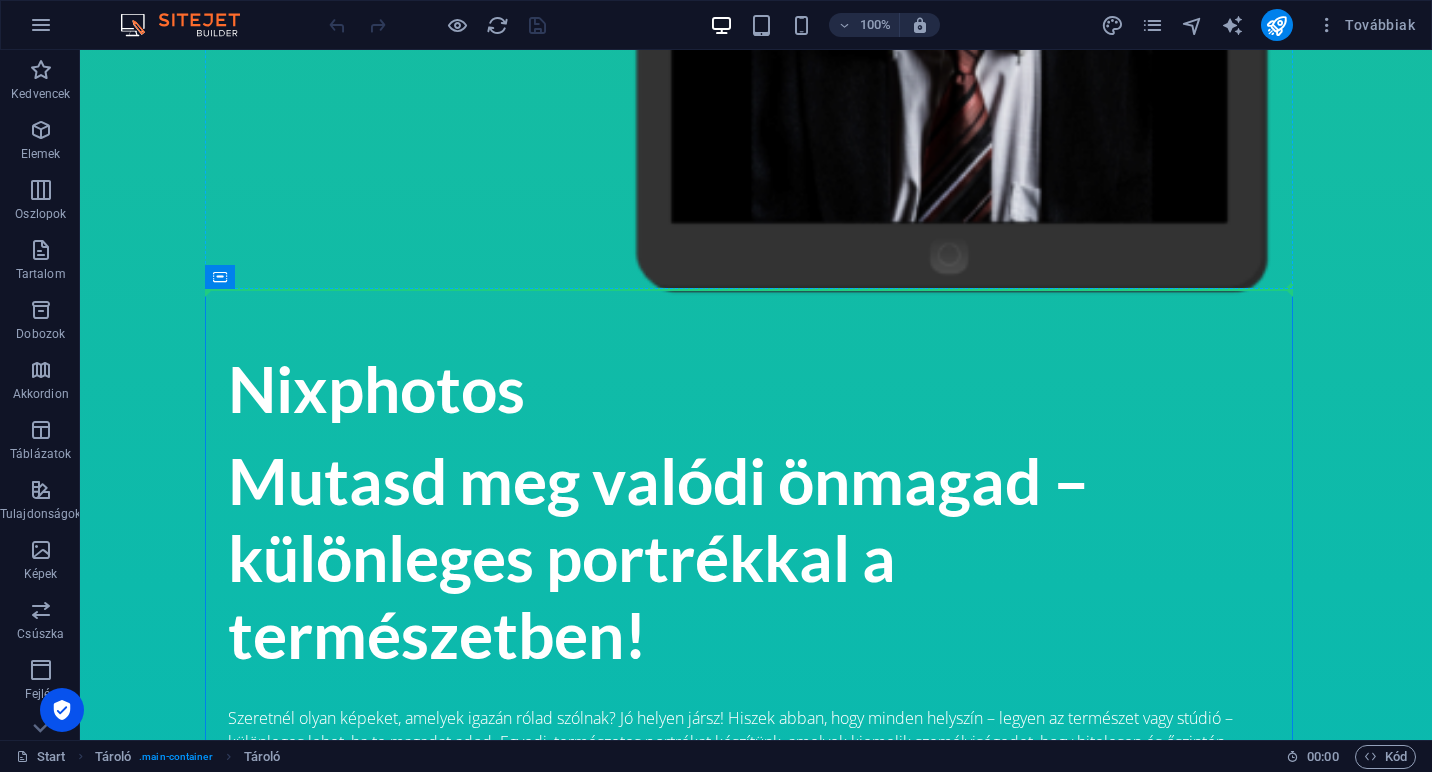 drag, startPoint x: 391, startPoint y: 339, endPoint x: 409, endPoint y: 225, distance: 115.41231 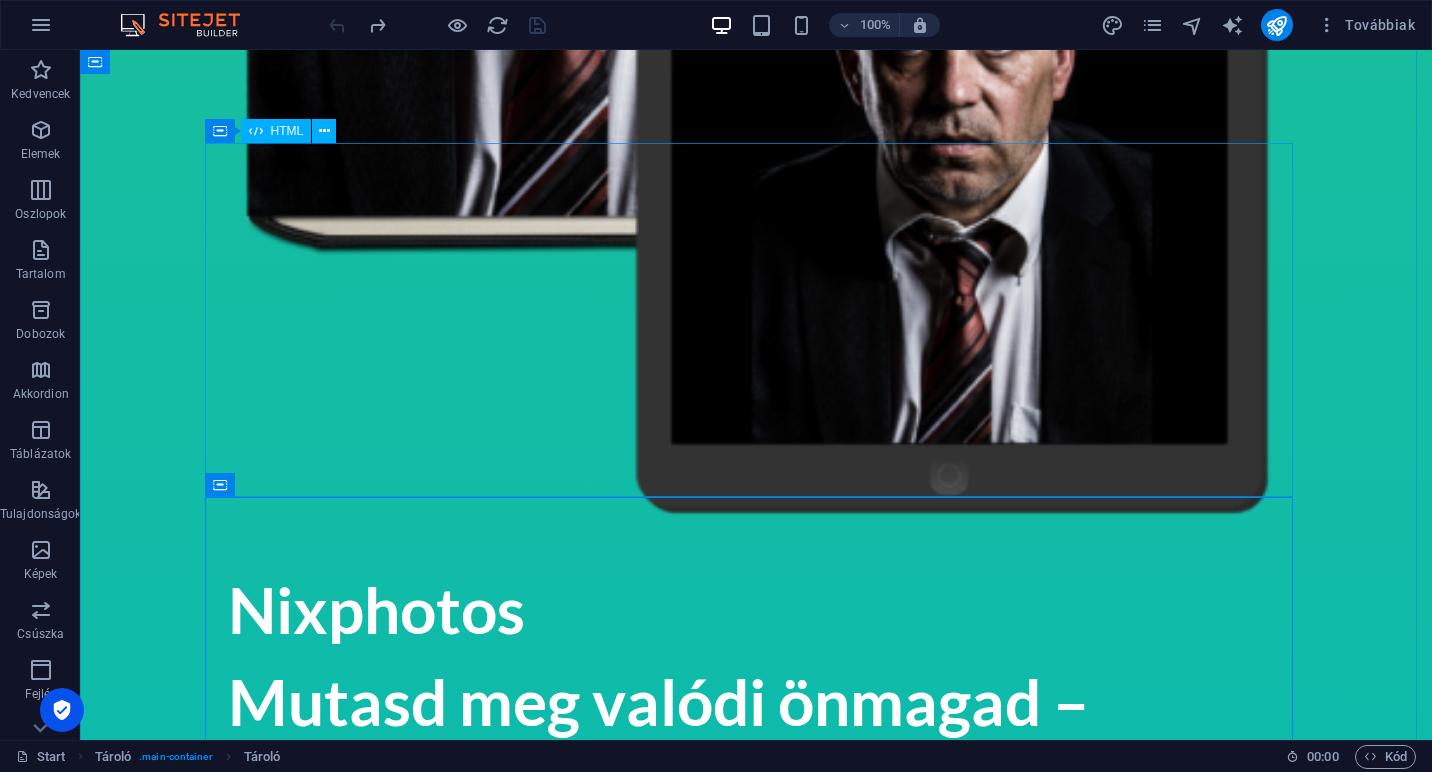 scroll, scrollTop: 1259, scrollLeft: 0, axis: vertical 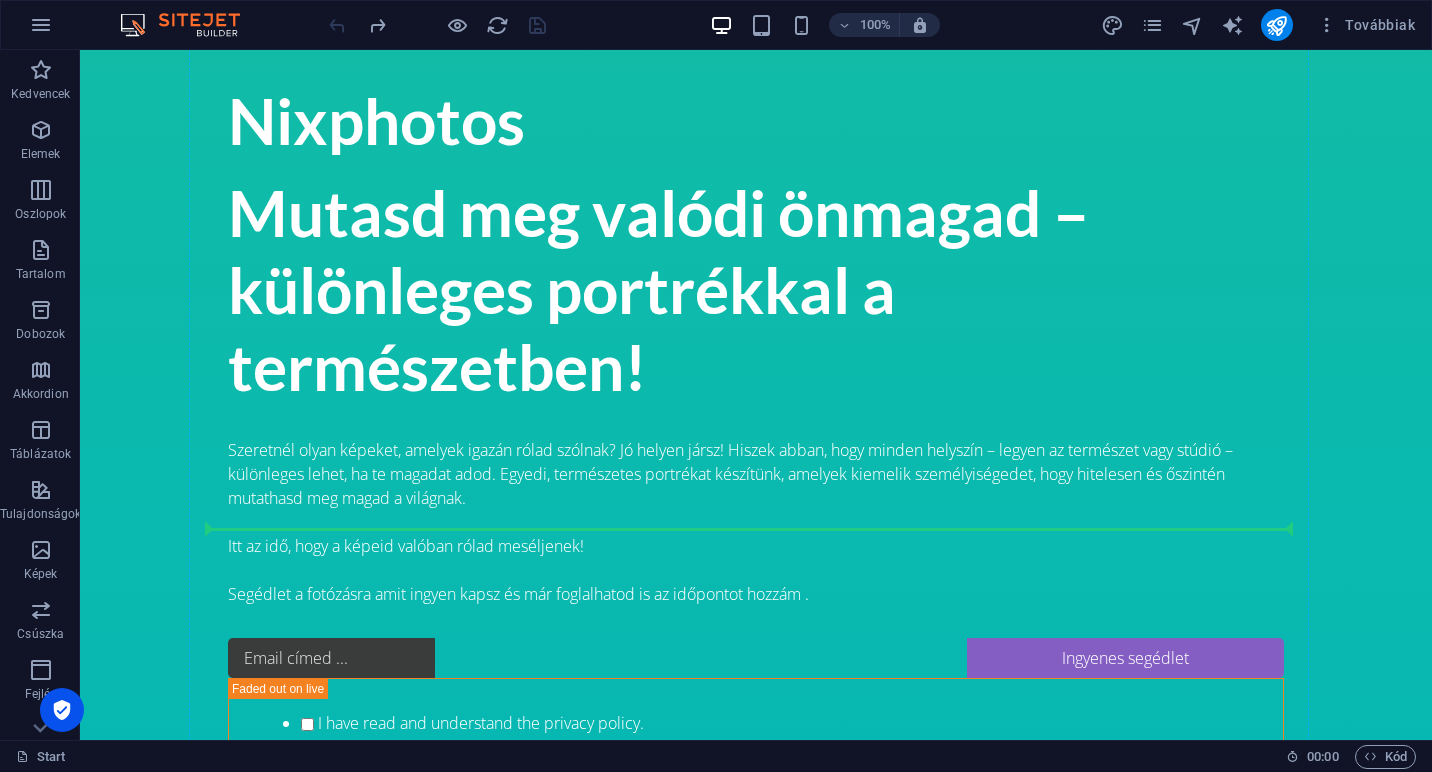 drag, startPoint x: 342, startPoint y: 237, endPoint x: 371, endPoint y: 525, distance: 289.4564 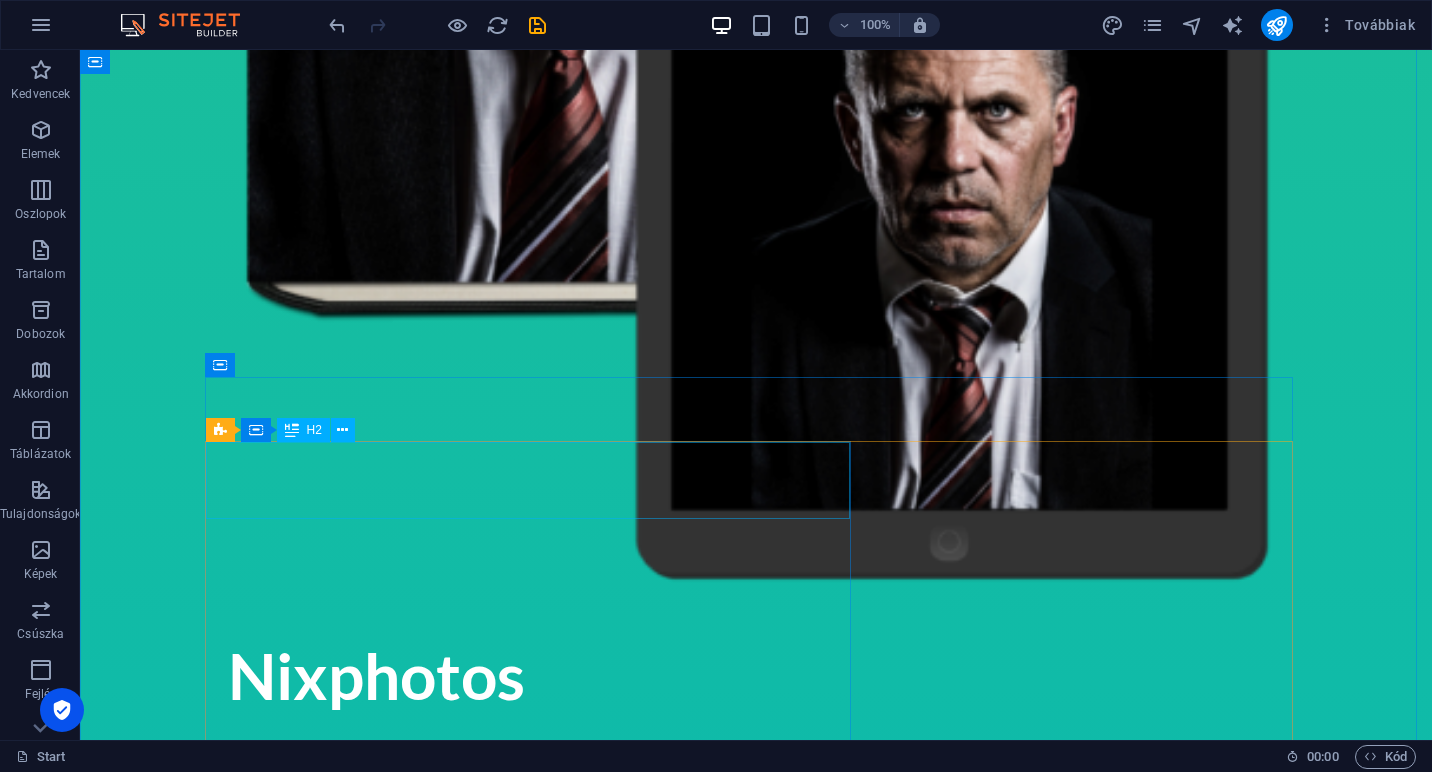 scroll, scrollTop: 1154, scrollLeft: 0, axis: vertical 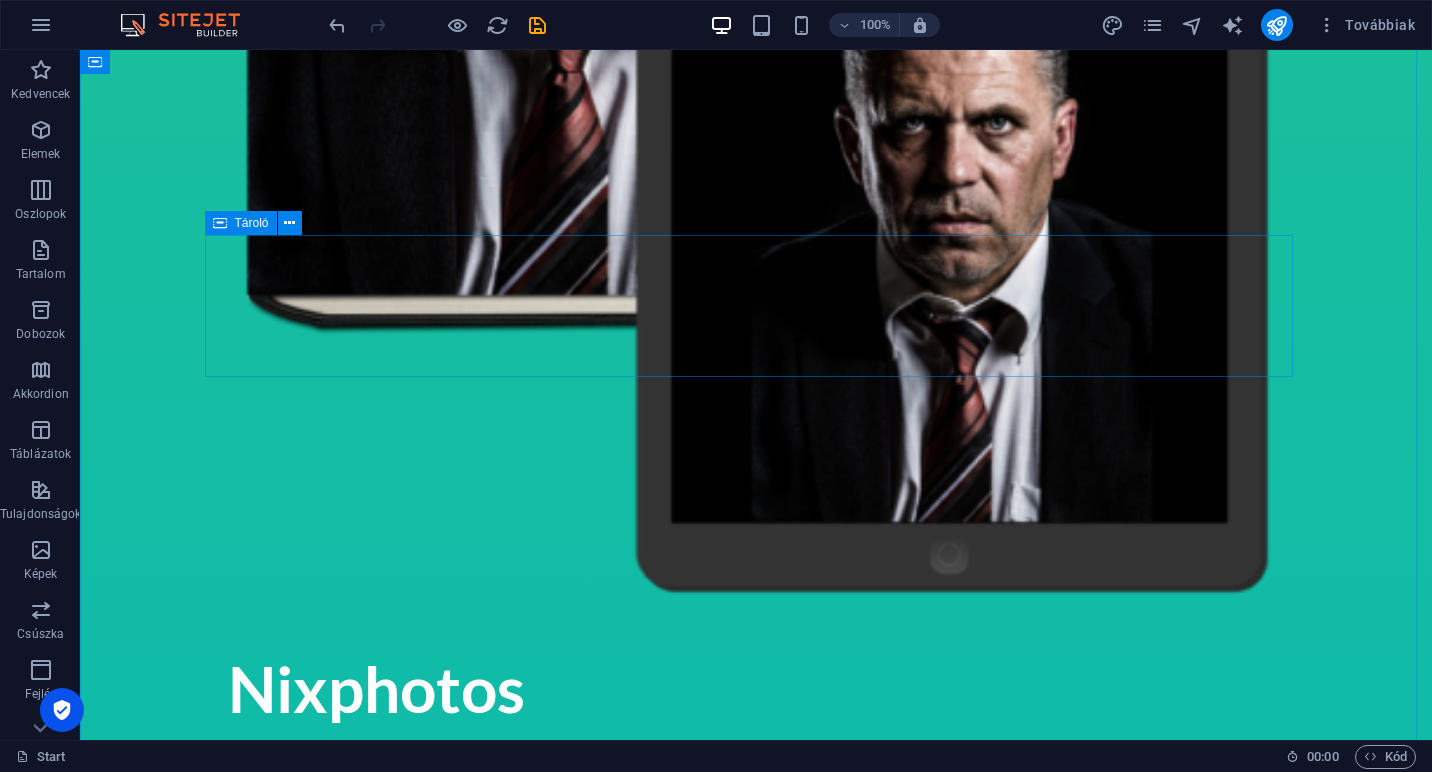 click on "Helyezze ide a tartalmat vagy  Elemek létrehozása  Beillesztés vágólapról" at bounding box center (756, 1659) 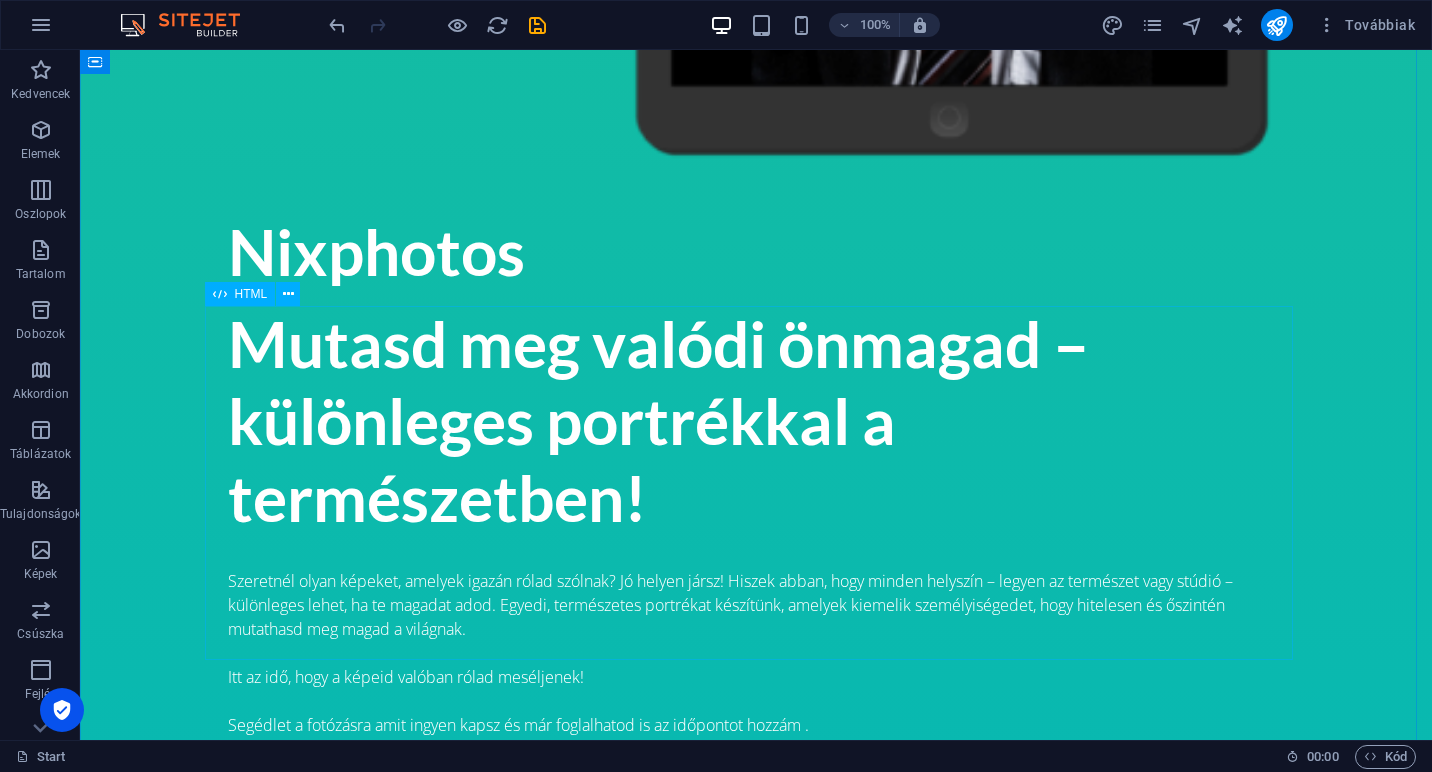 scroll, scrollTop: 1660, scrollLeft: 0, axis: vertical 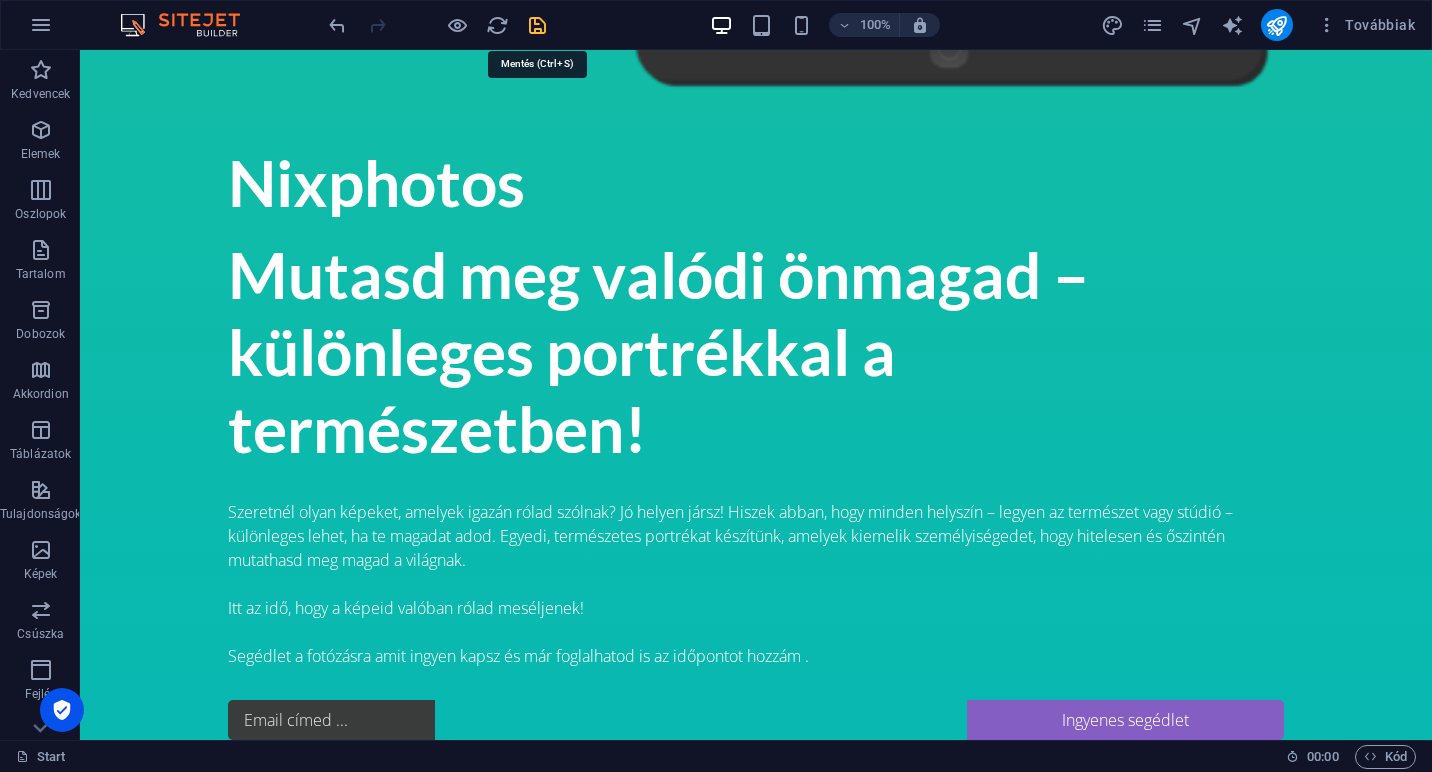 click at bounding box center (537, 25) 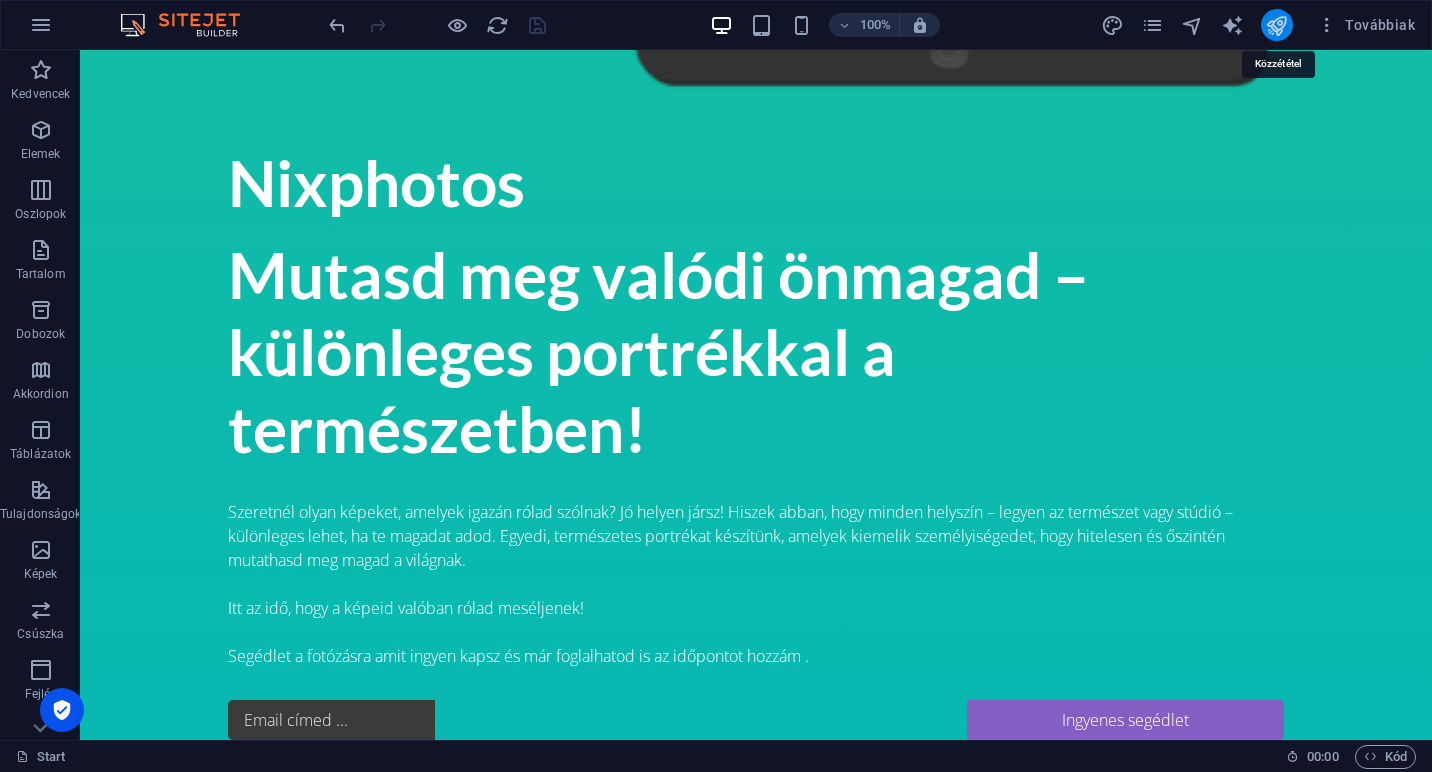 click at bounding box center (1276, 25) 